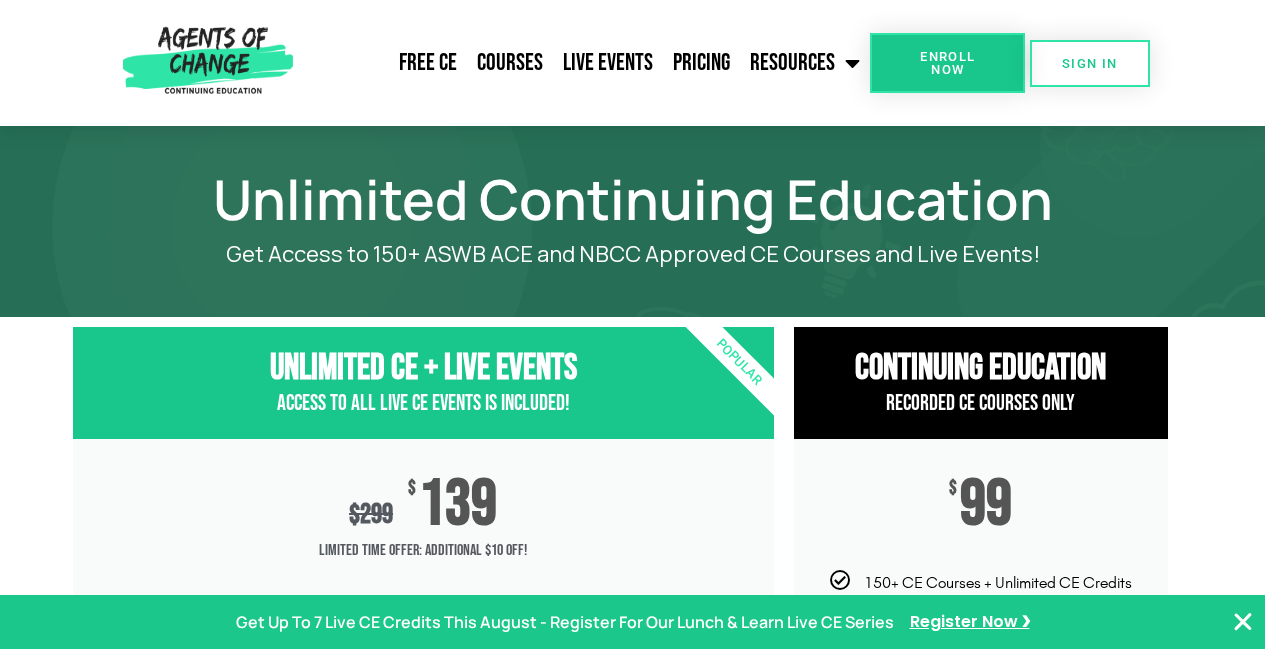 scroll, scrollTop: 0, scrollLeft: 0, axis: both 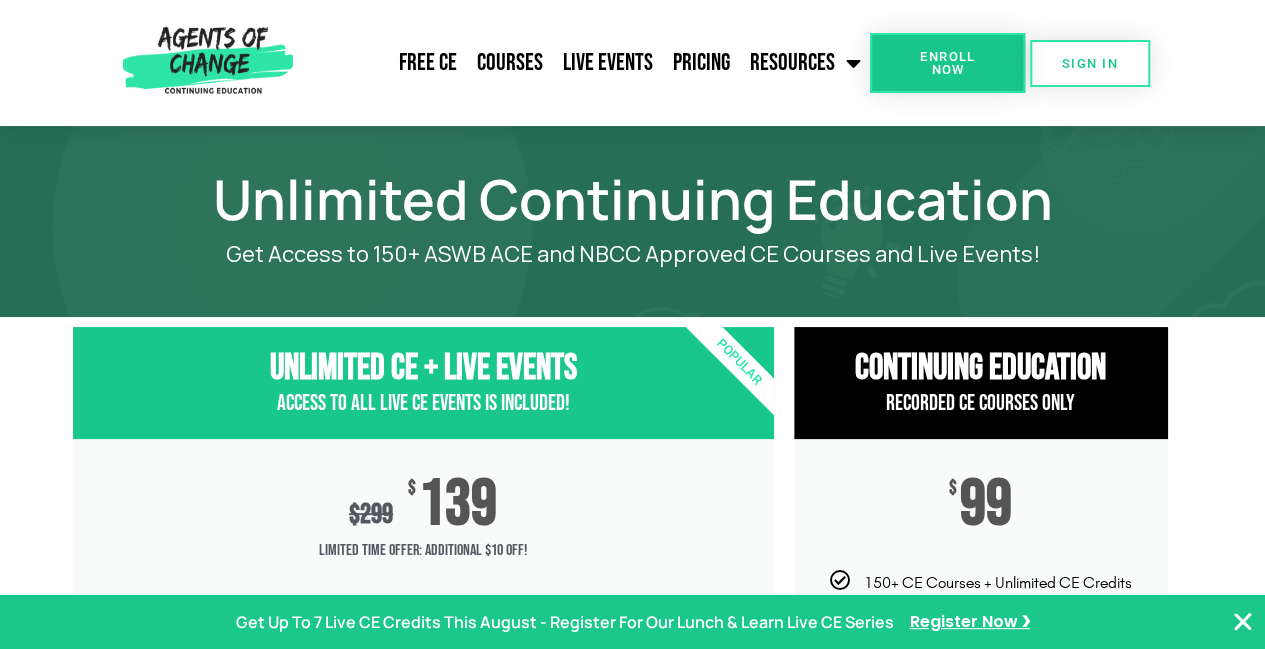 click at bounding box center (1243, 622) 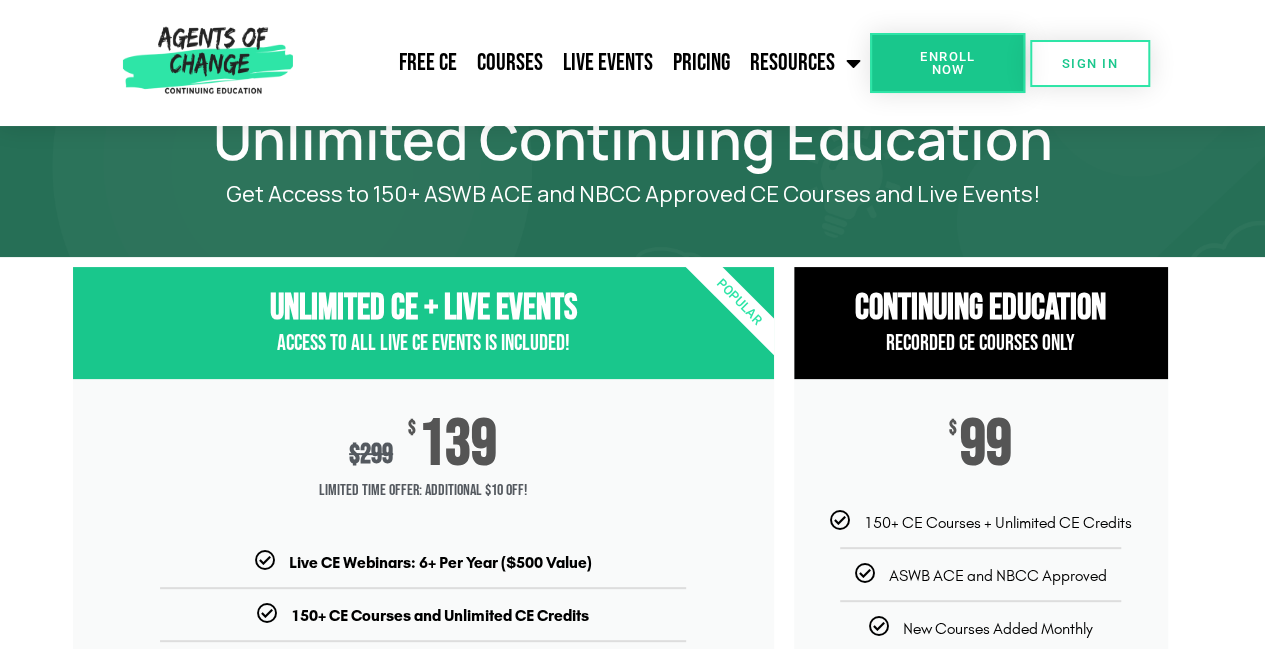 scroll, scrollTop: 80, scrollLeft: 0, axis: vertical 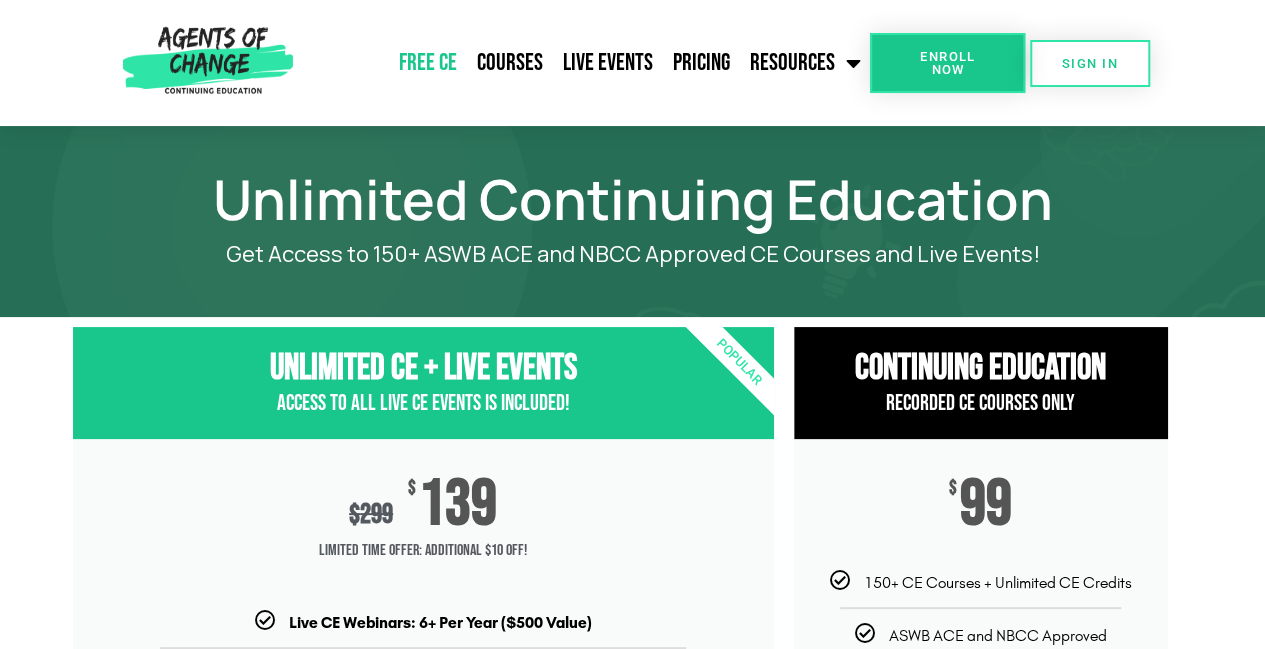 click on "Free CE" 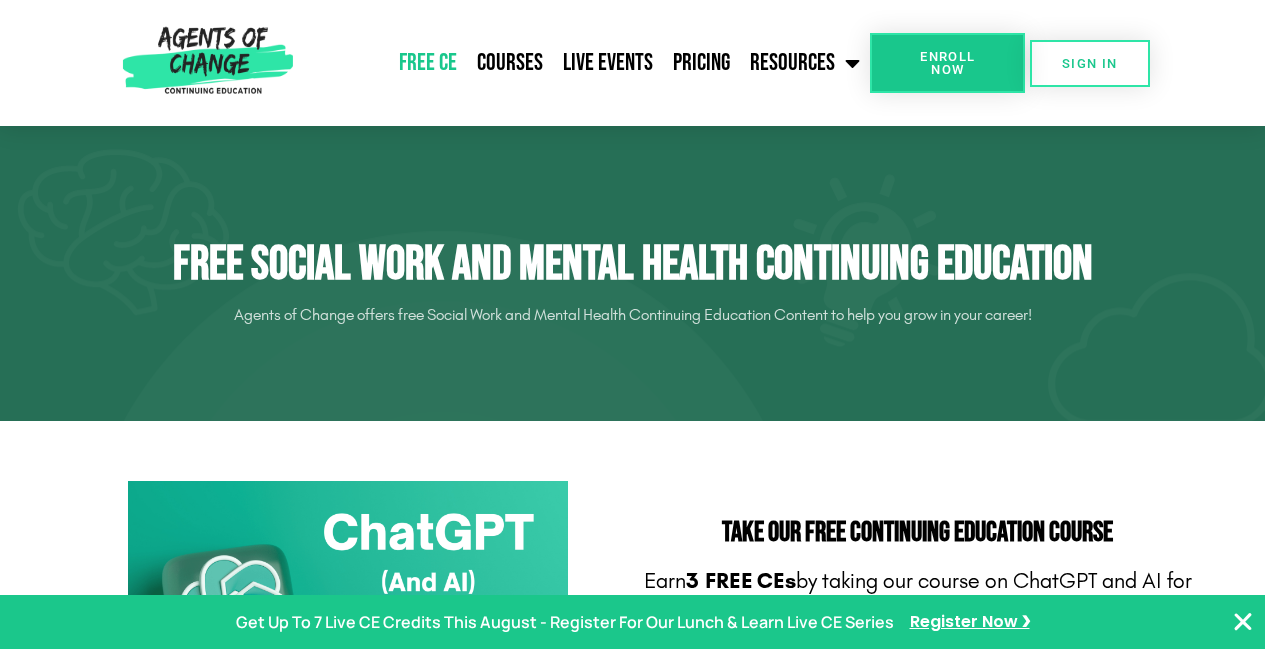 scroll, scrollTop: 0, scrollLeft: 0, axis: both 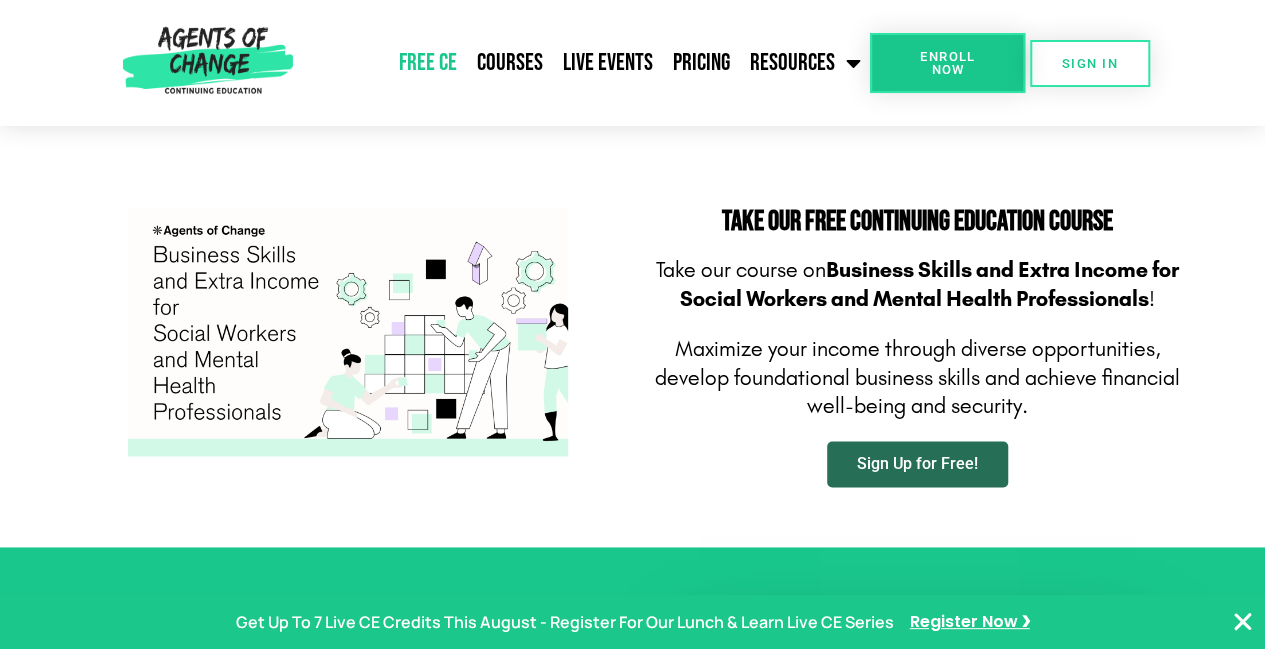 click on "Sign Up for Free!" at bounding box center [917, 464] 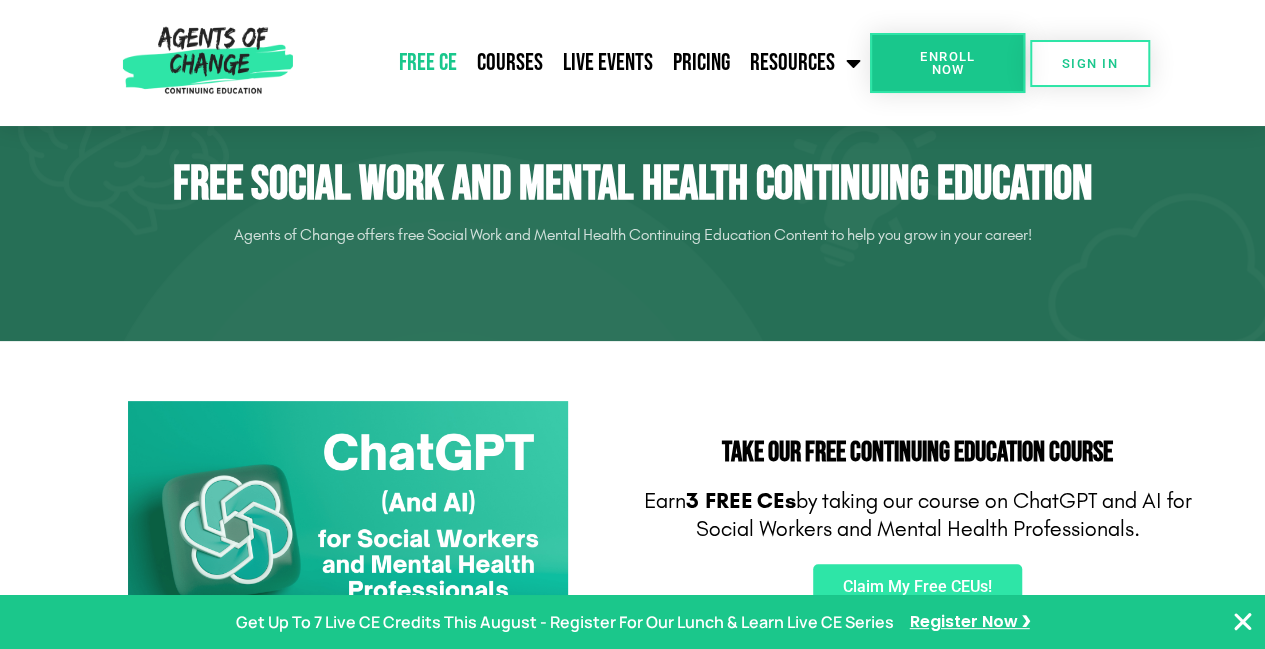 scroll, scrollTop: 0, scrollLeft: 0, axis: both 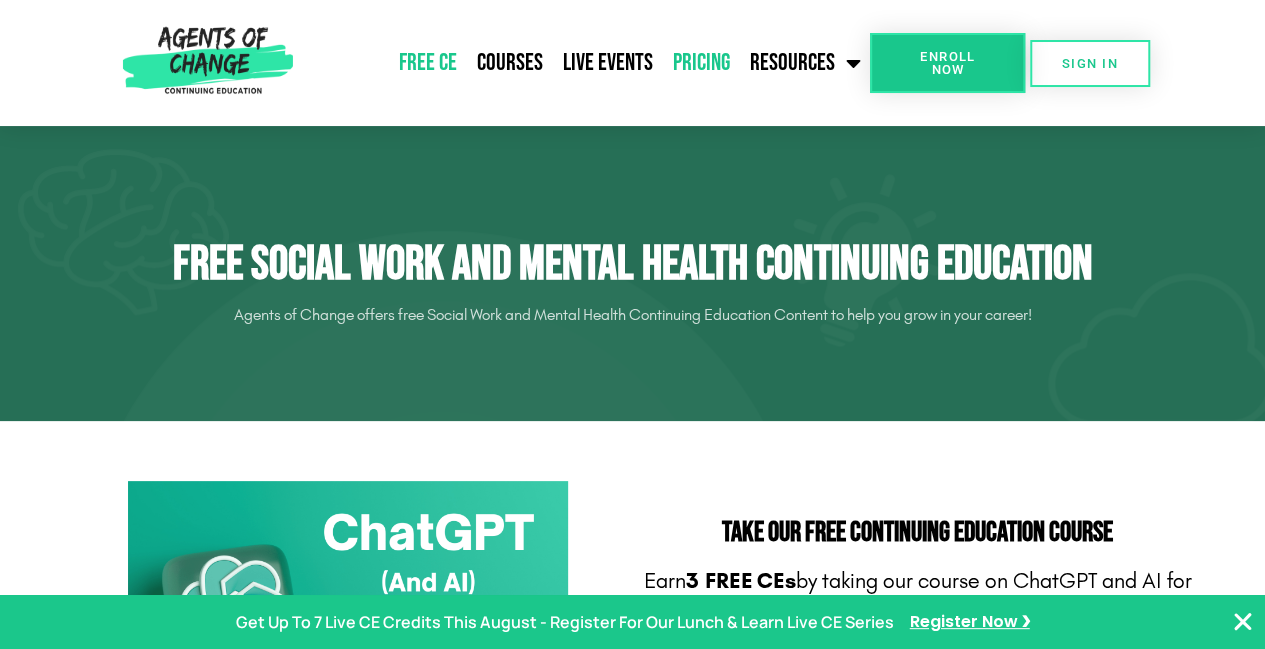 click on "Pricing" 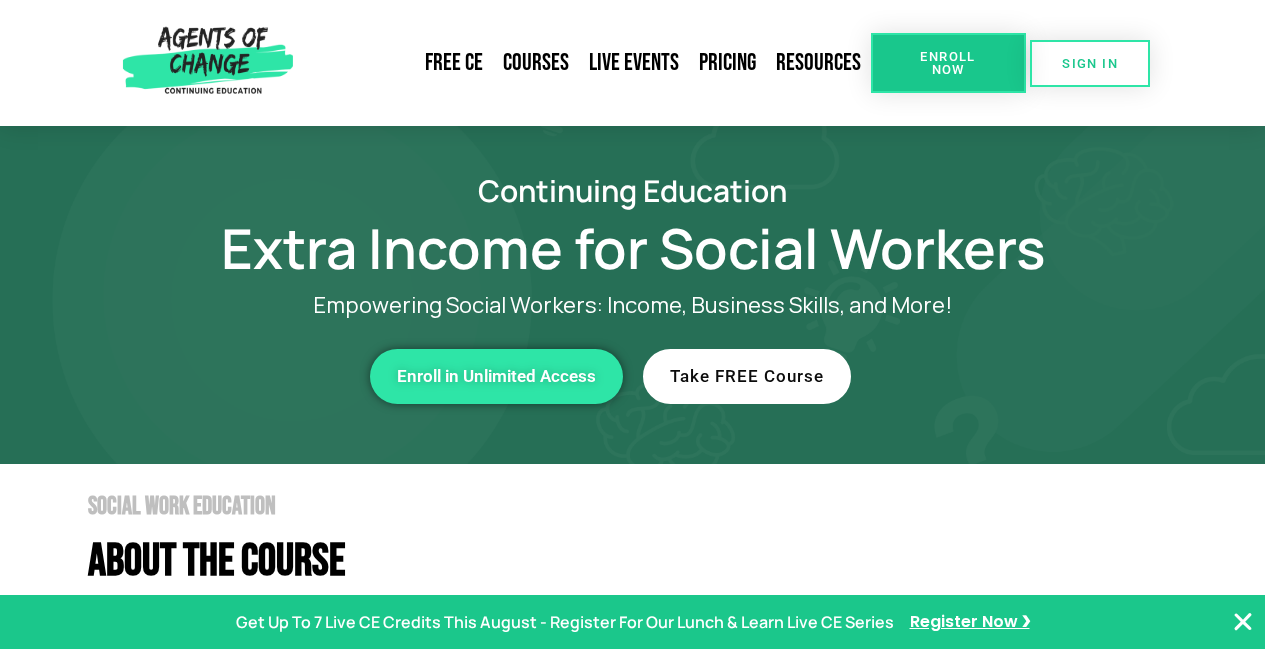 scroll, scrollTop: 0, scrollLeft: 0, axis: both 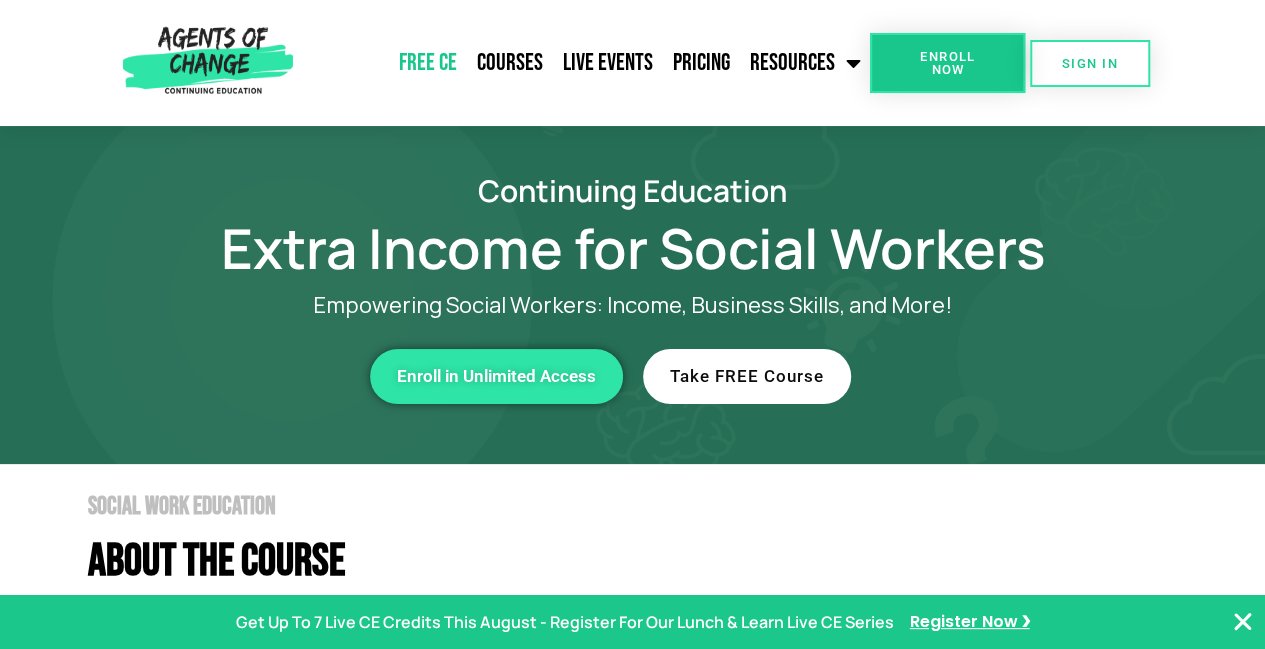 click on "Free CE" 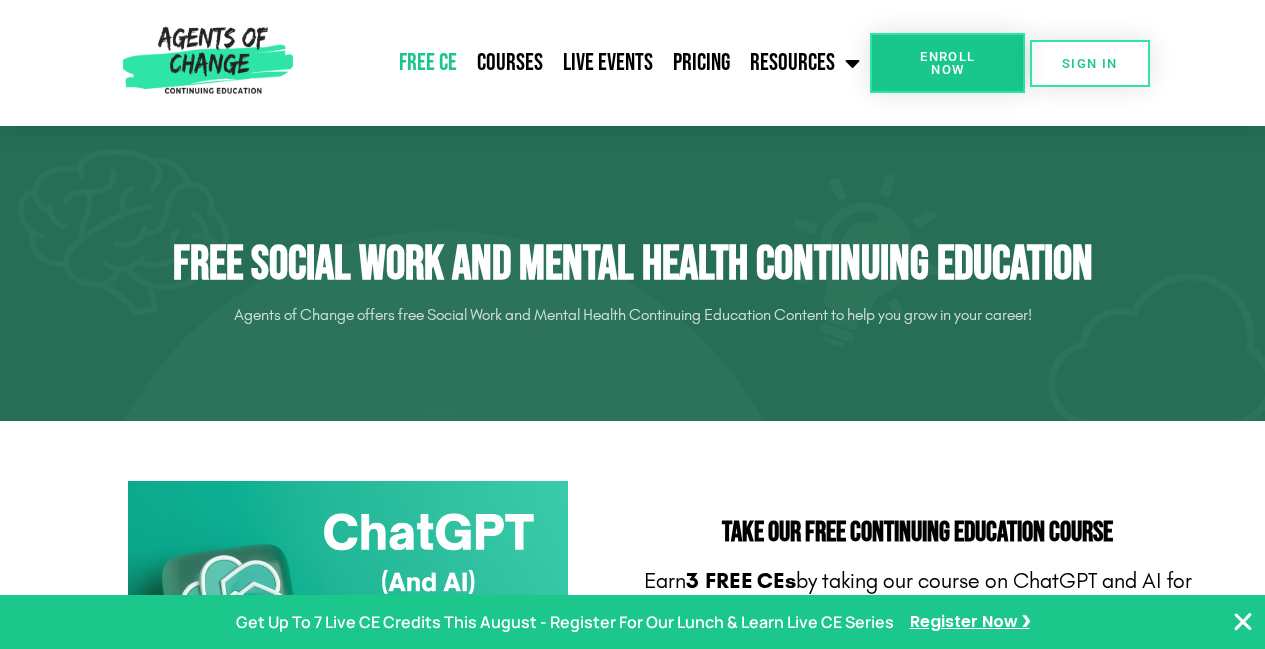 scroll, scrollTop: 0, scrollLeft: 0, axis: both 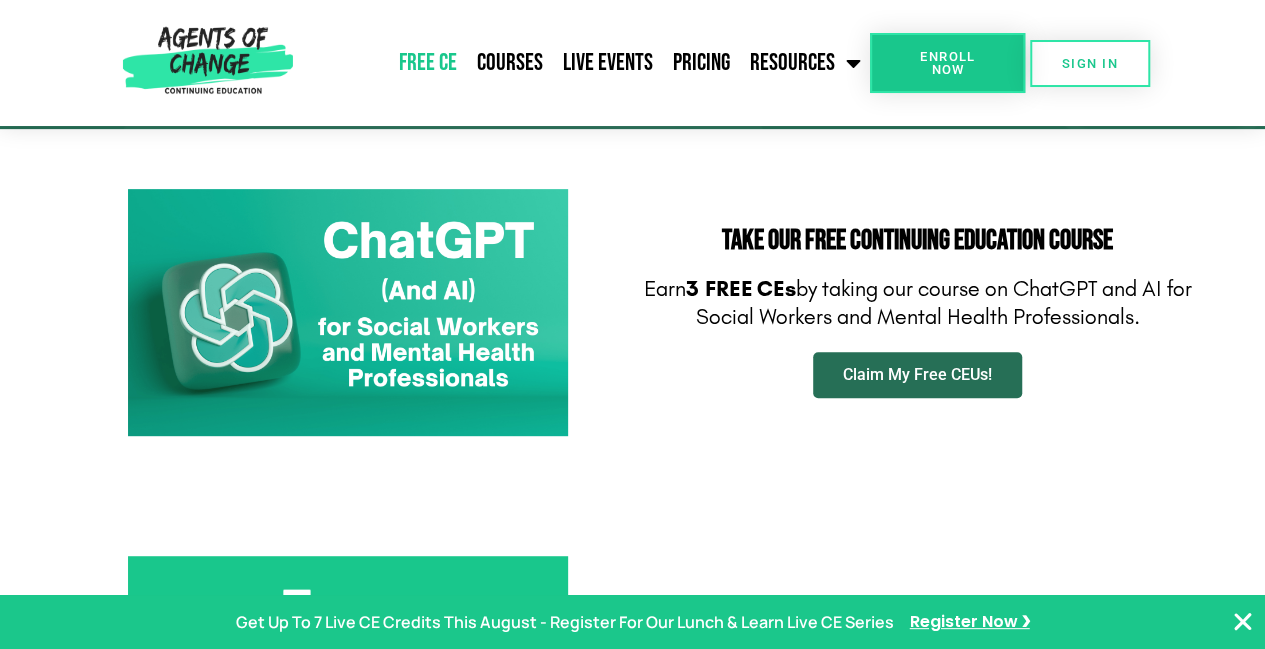 click on "Claim My Free CEUs!" at bounding box center [917, 375] 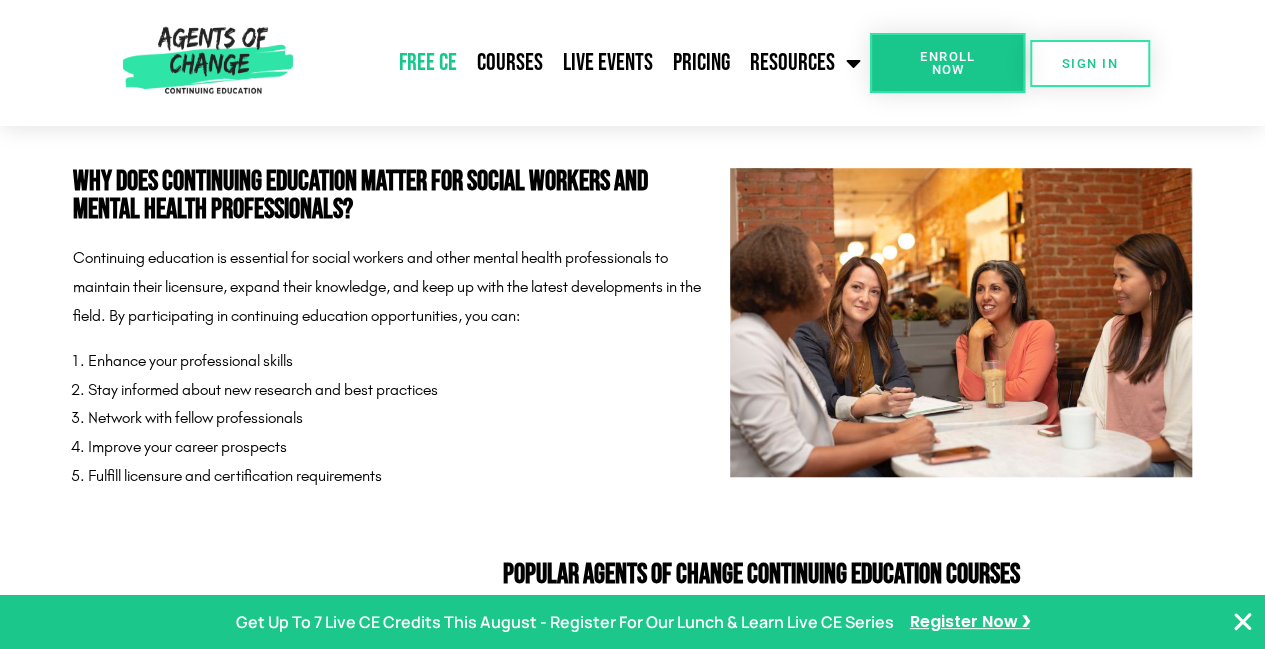 scroll, scrollTop: 4386, scrollLeft: 0, axis: vertical 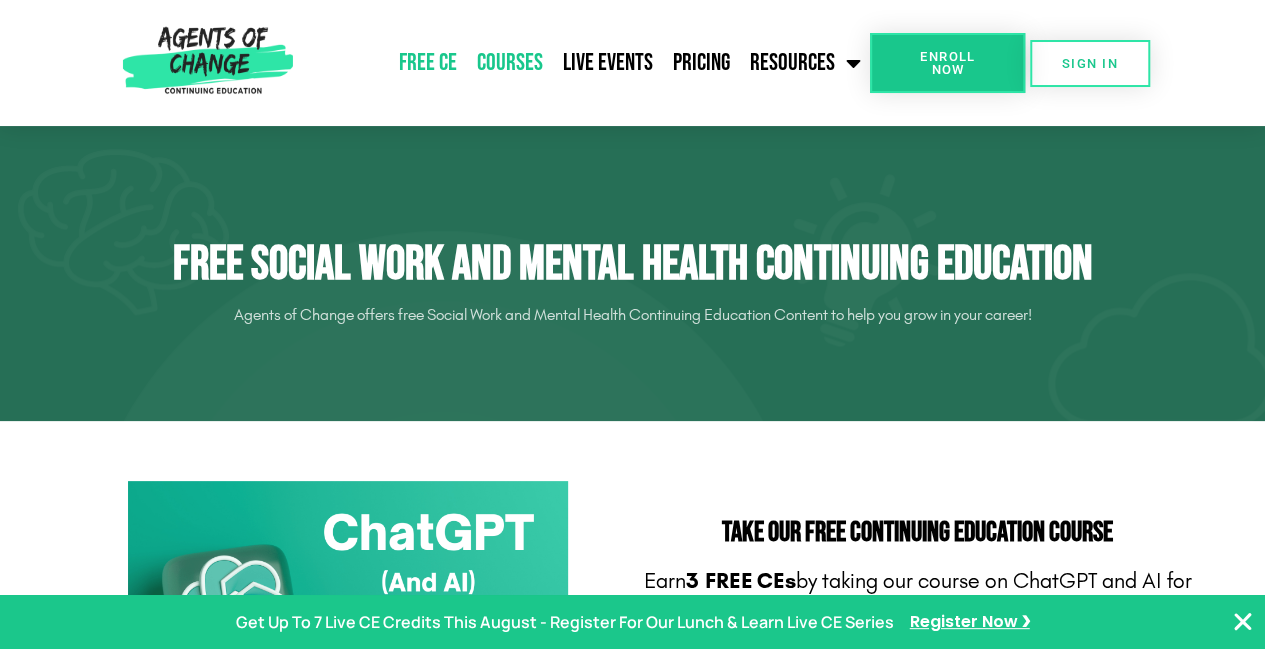 click on "Courses" 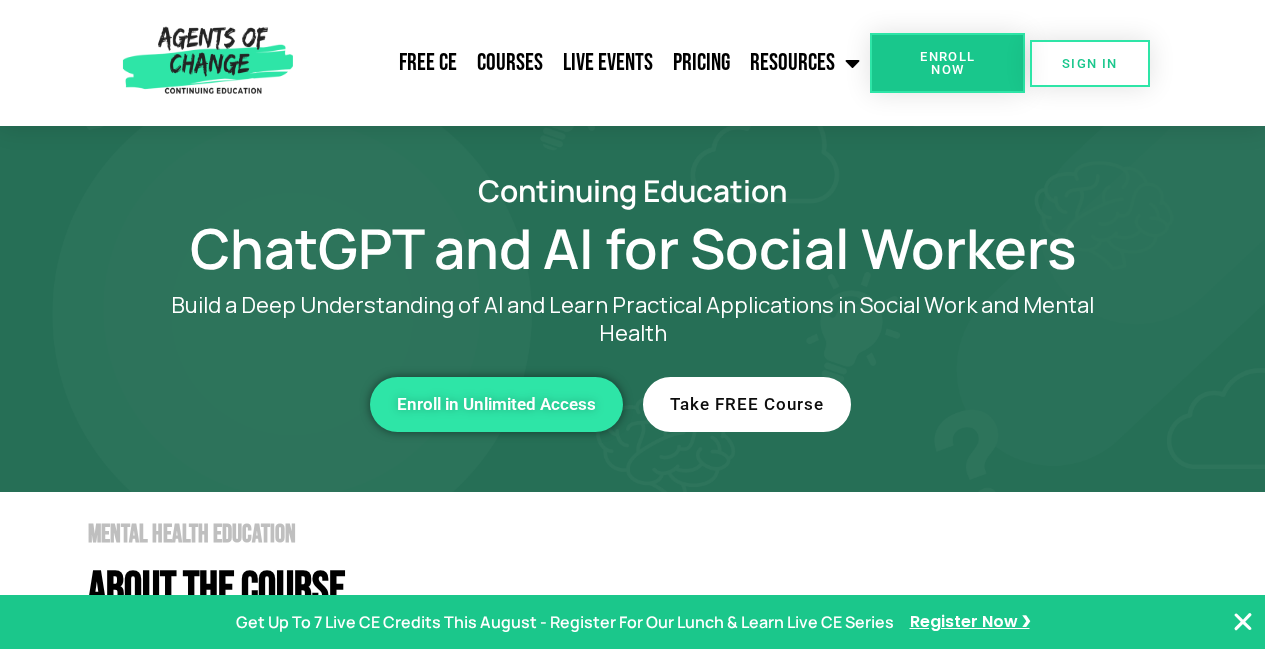 scroll, scrollTop: 0, scrollLeft: 0, axis: both 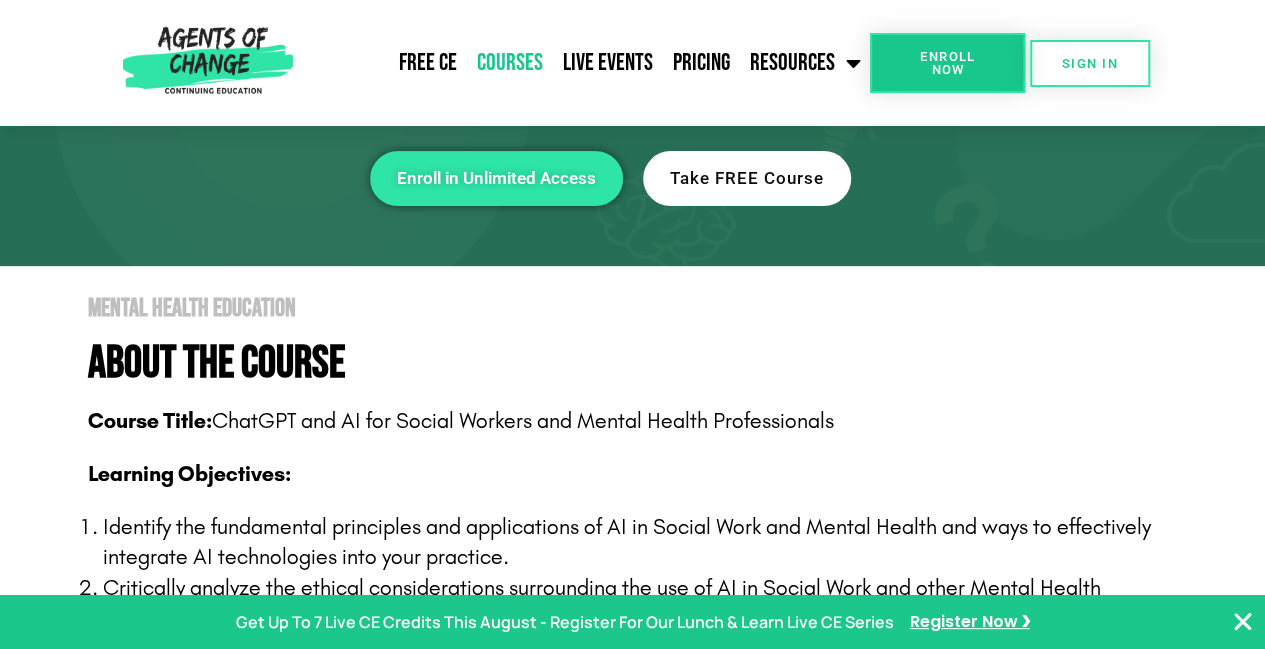click on "Courses" 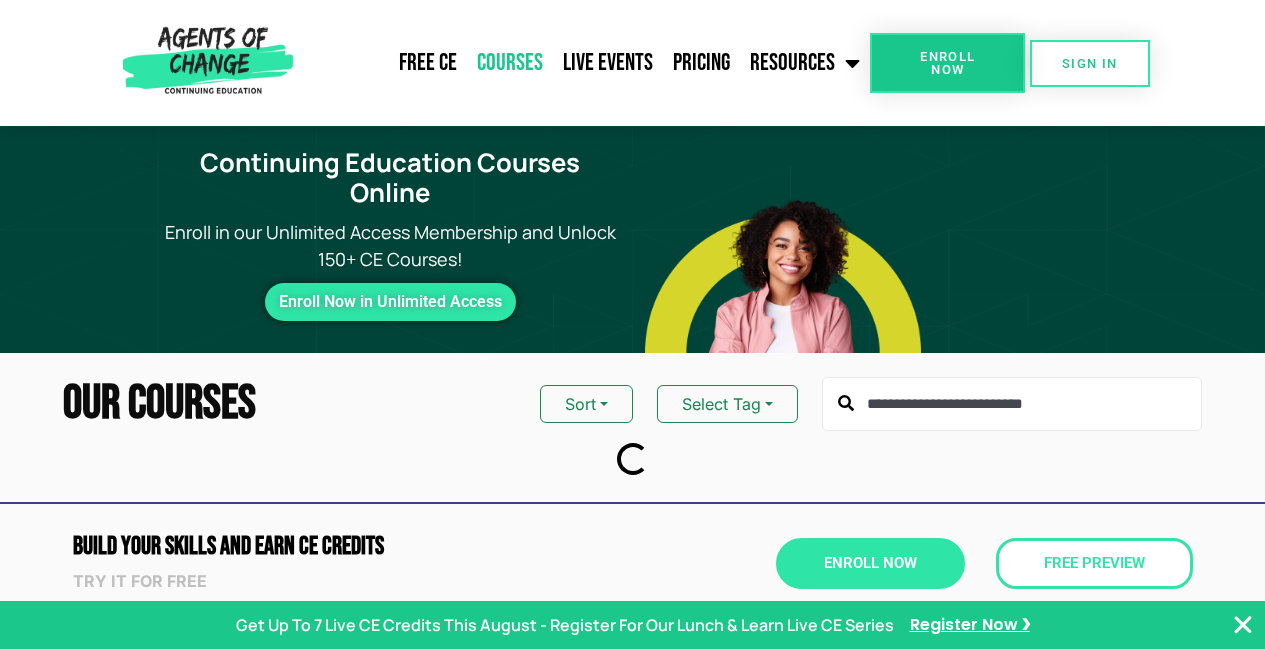 scroll, scrollTop: 0, scrollLeft: 0, axis: both 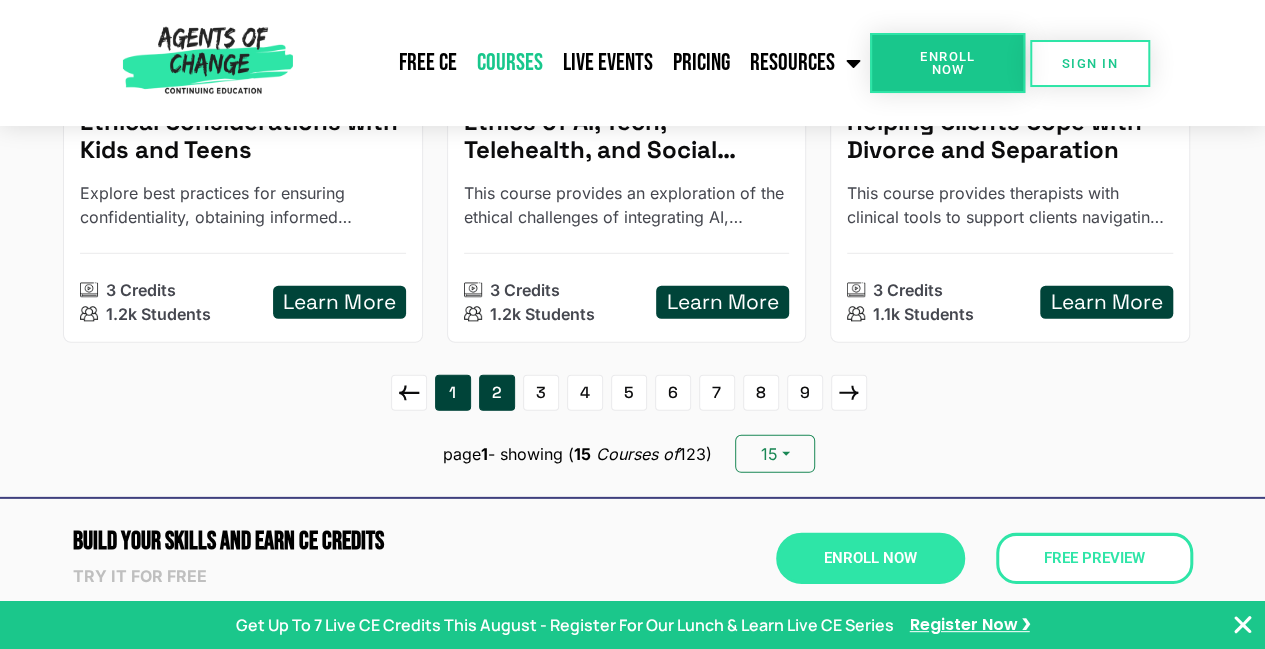 click on "2" at bounding box center [497, 393] 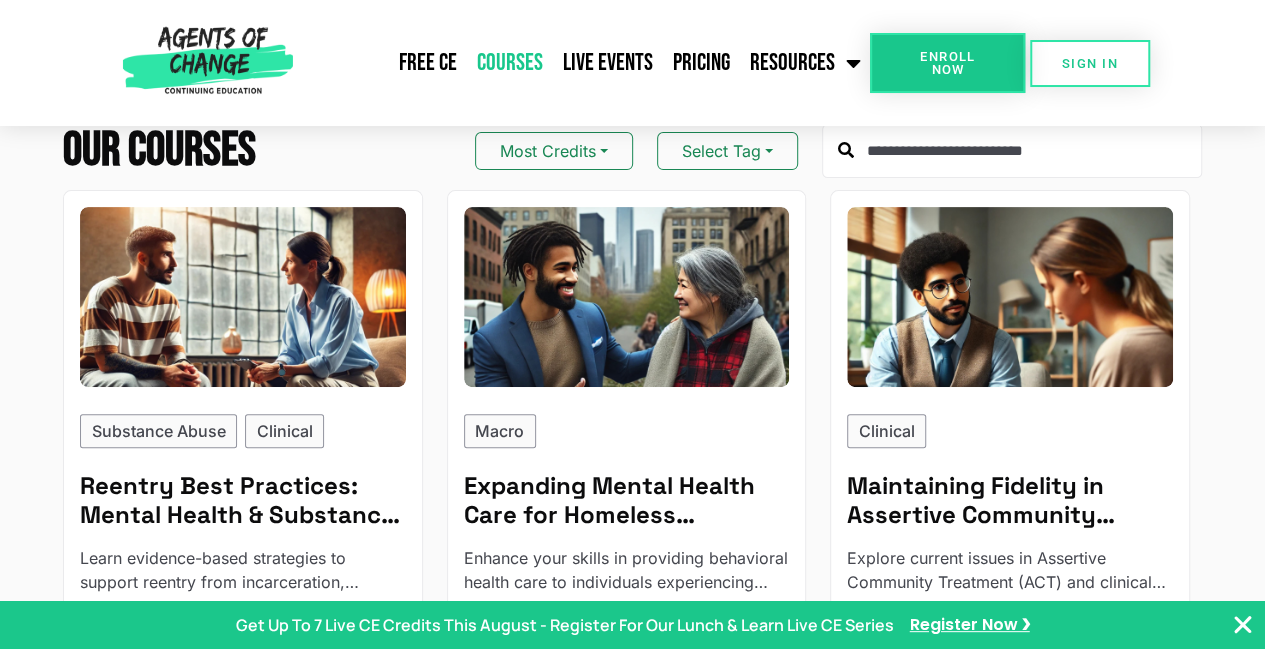 scroll, scrollTop: 293, scrollLeft: 0, axis: vertical 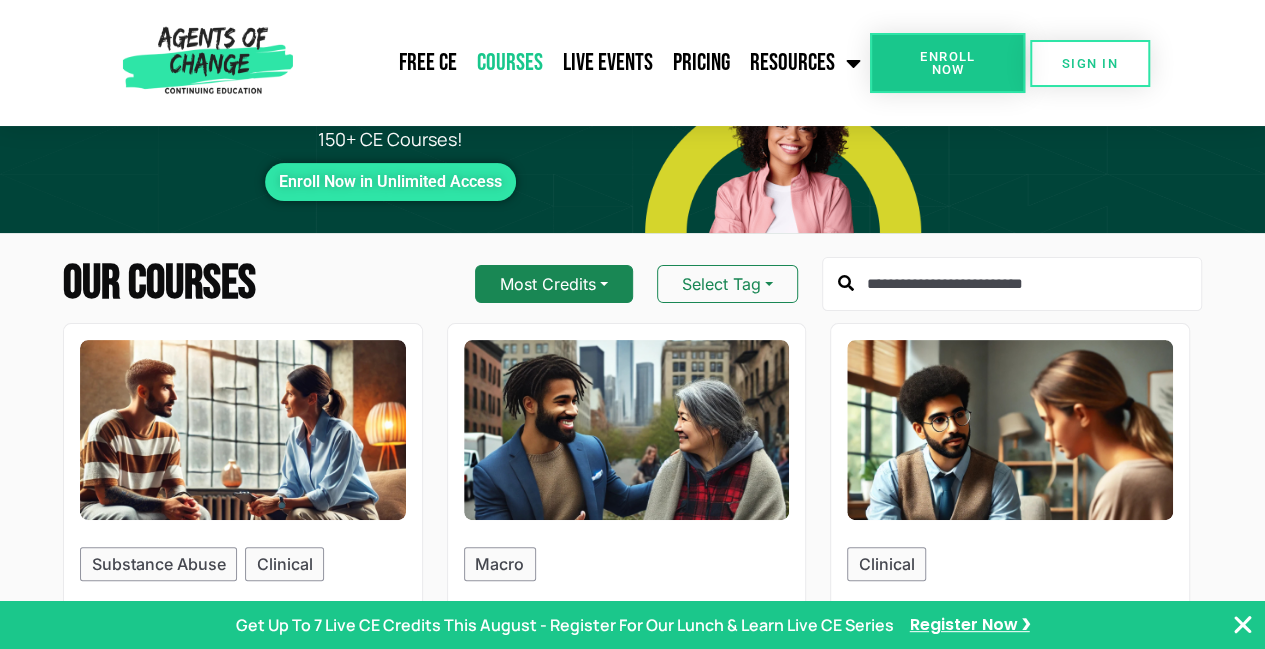 click on "Most Credits" at bounding box center [554, 284] 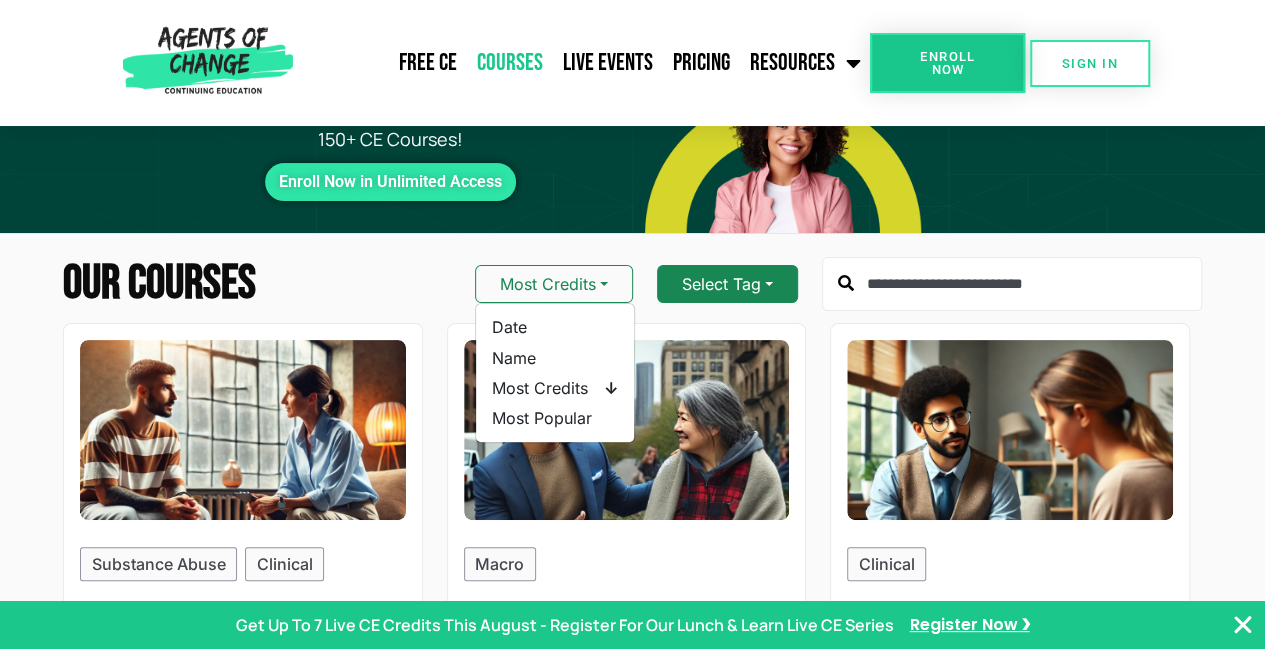 click on "Select Tag" at bounding box center (727, 284) 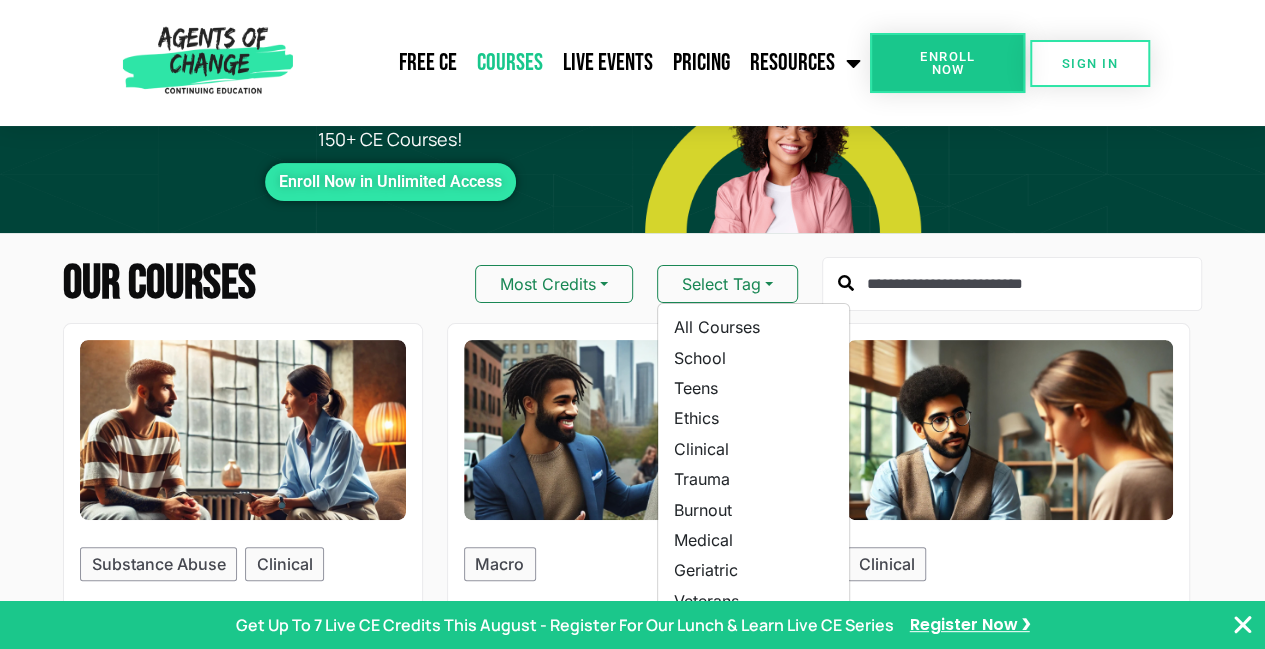 click on "Our Courses Most Credits Select Tag All Courses School Teens Ethics Clinical Trauma Burnout Medical Geriatric Veterans Cultural Competence Children Substance Abuse Macro Suicide Domestic Violence Substance Abuse Clinical   Reentry Best Practices: Mental Health & Substance Use Support After Incarceration  - Reading Based Learn evidence-based strategies to support reentry from incarceration, including clinical treatment, case management, peer support, housing, and employment. Substance abuse. SAMHSA authored material only and was not involved in creating this course. 3 Credits 1.1k Students Learn More Macro   Expanding Mental Health Care for Homeless Individuals  - Reading Based Enhance your skills in providing behavioral health care to individuals experiencing homelessness with evidence-based strategies and recovery support. SAMHSA authored the material only and was not involved in creating this course. Macro. 3 Credits 1.1k Students Learn More Clinical   3 Credits 1.1k Students Learn More Children Teens" at bounding box center [632, 1757] 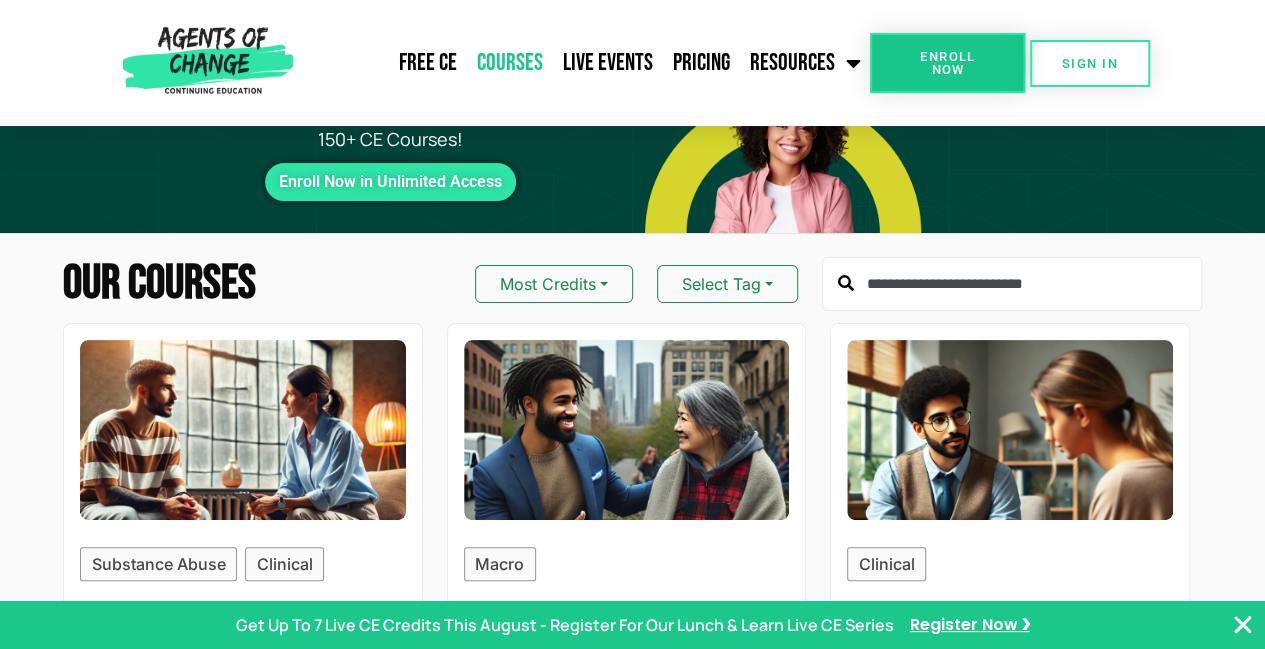 click at bounding box center [1243, 625] 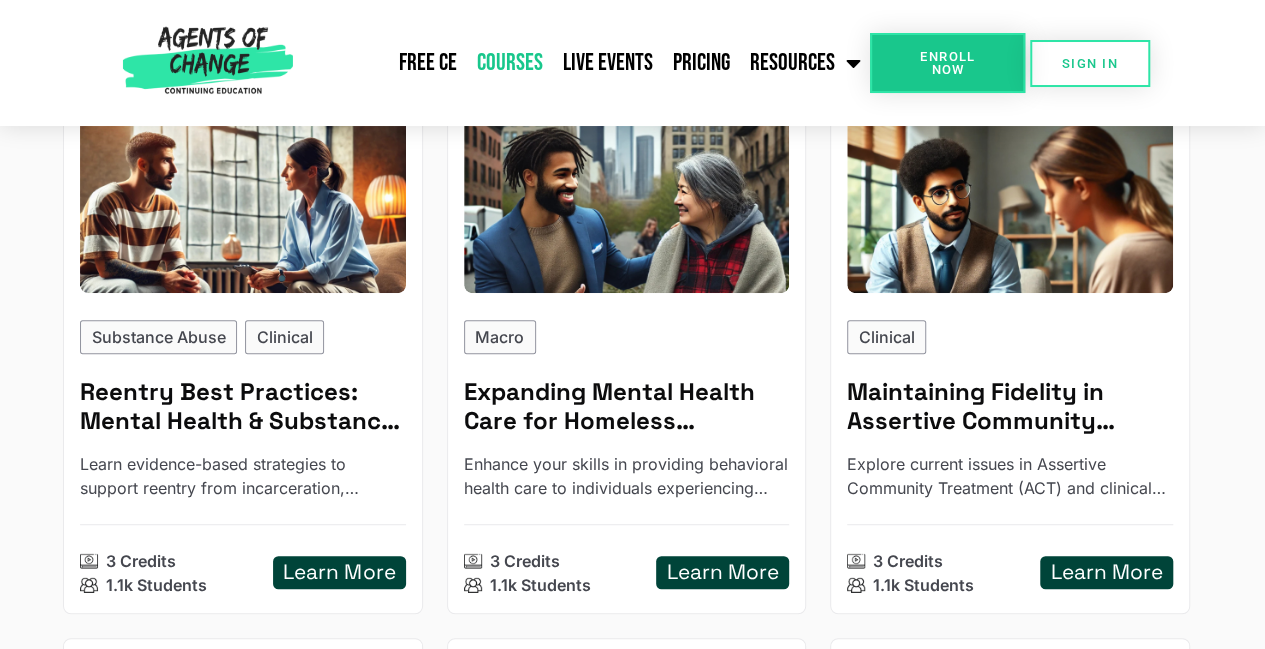 scroll, scrollTop: 400, scrollLeft: 0, axis: vertical 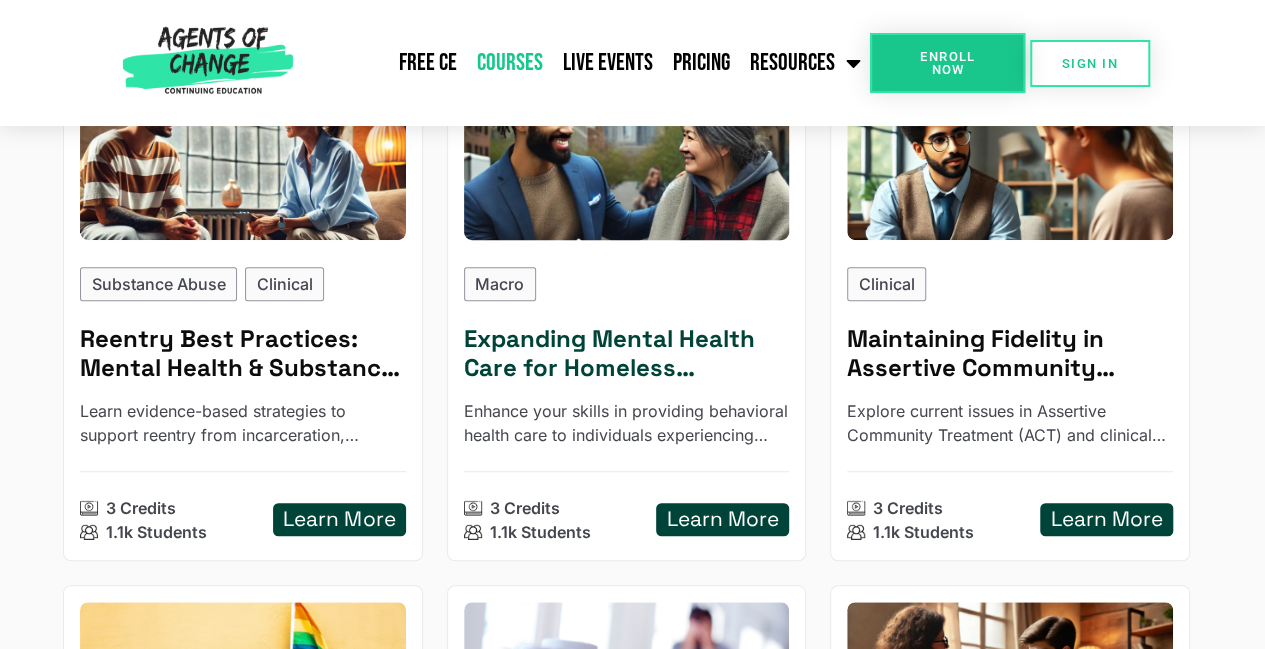 click on "Learn More" at bounding box center (723, 519) 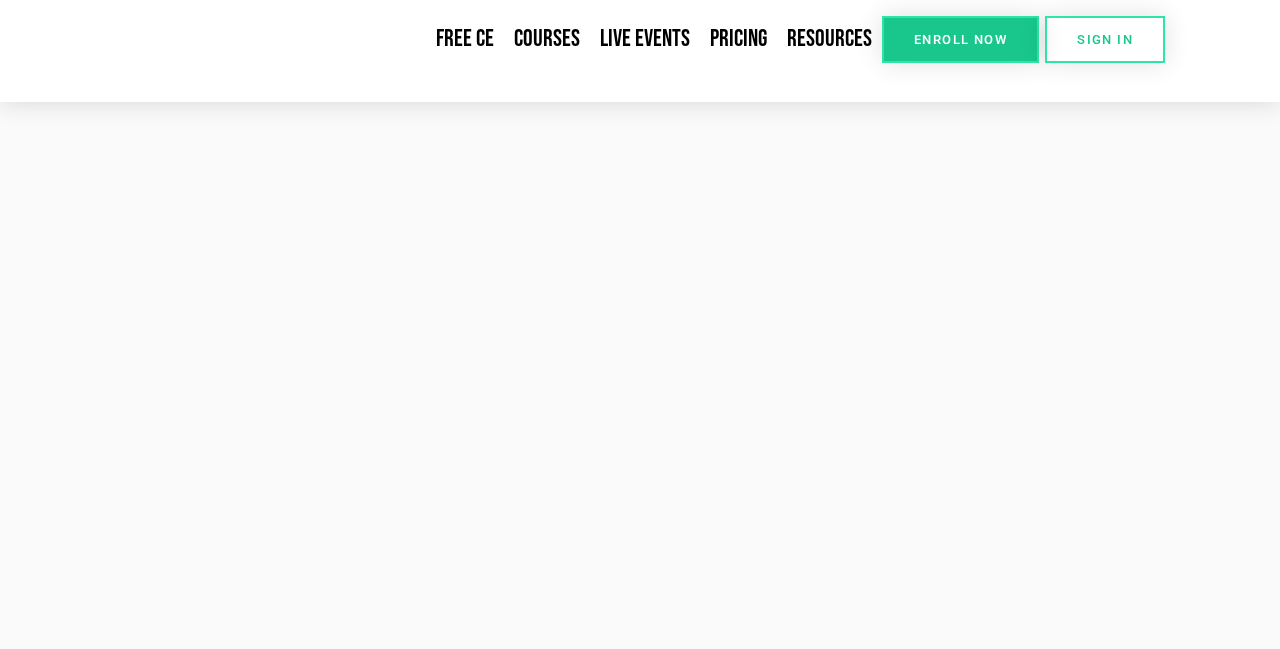 scroll, scrollTop: 0, scrollLeft: 0, axis: both 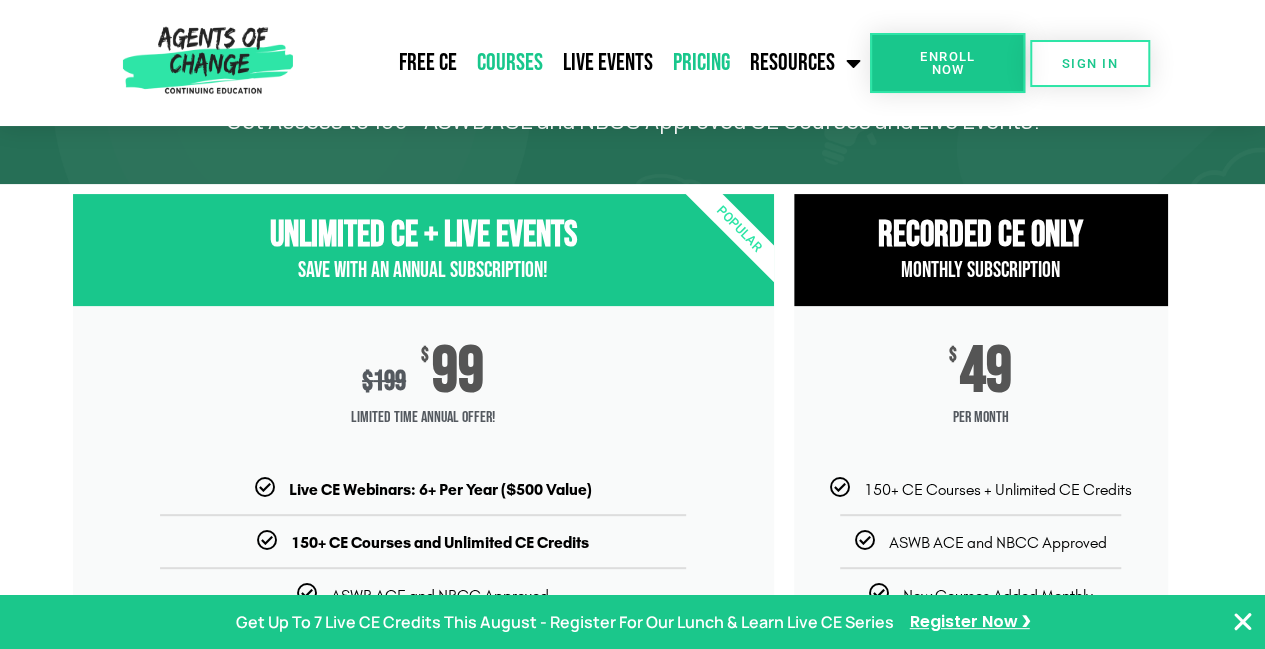 click on "Courses" 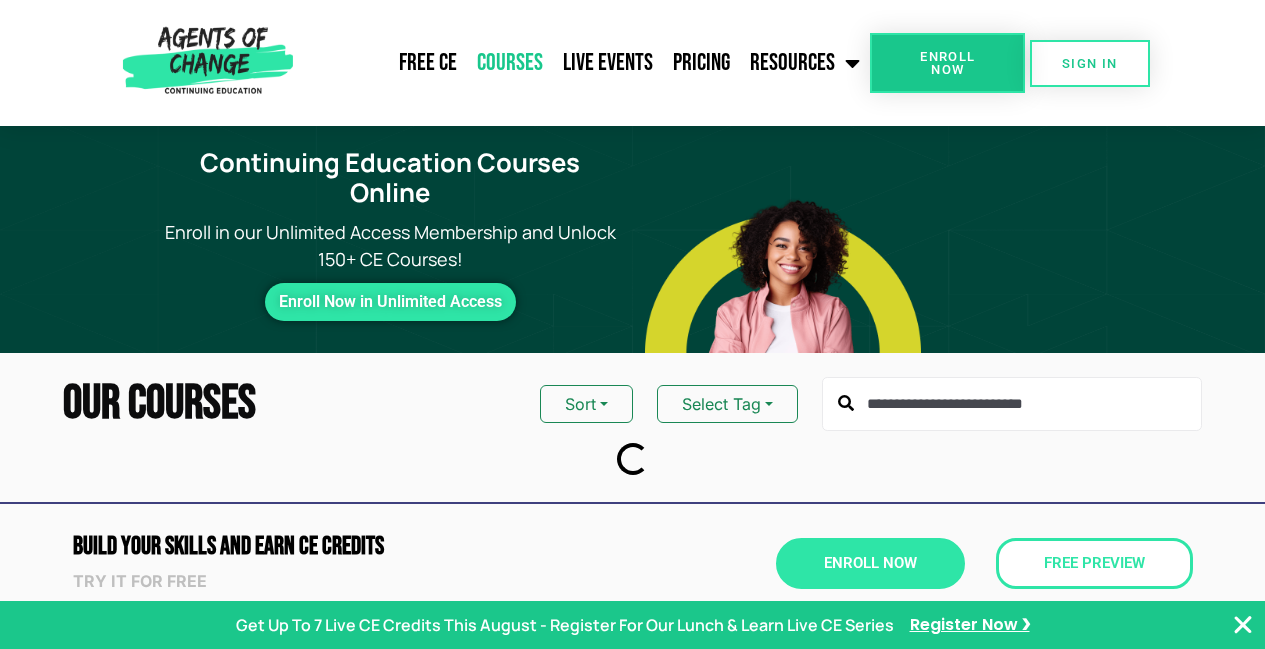 scroll, scrollTop: 0, scrollLeft: 0, axis: both 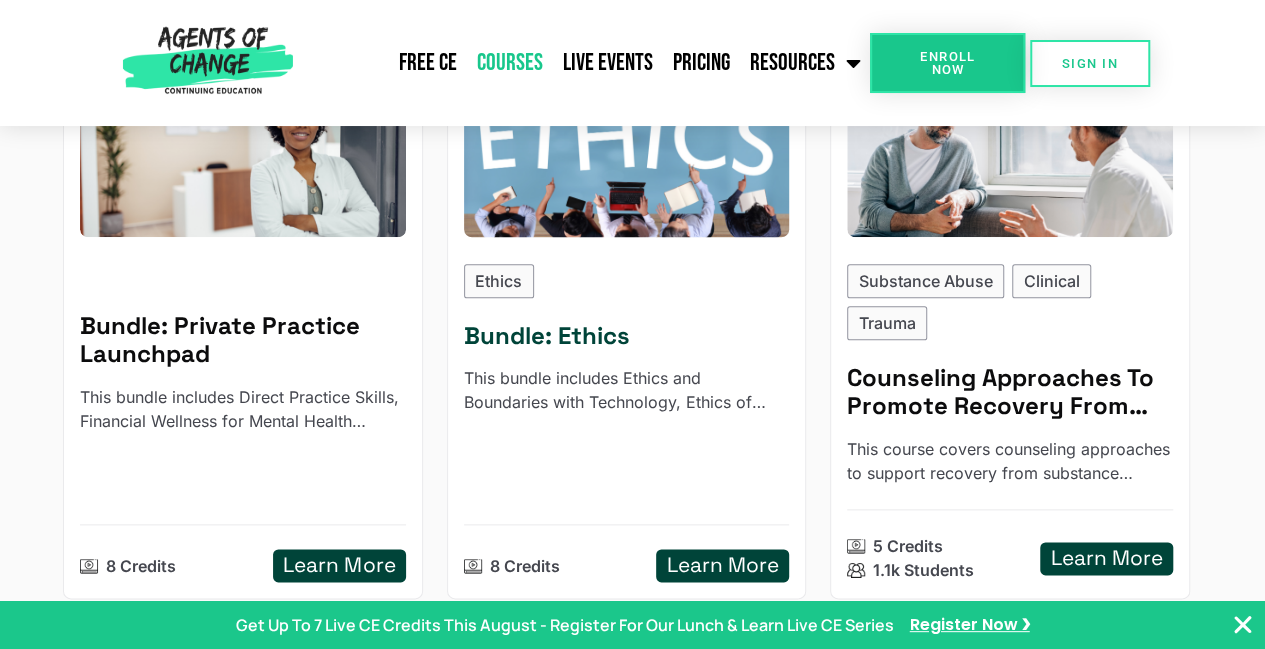 click on "Learn More" at bounding box center (723, 565) 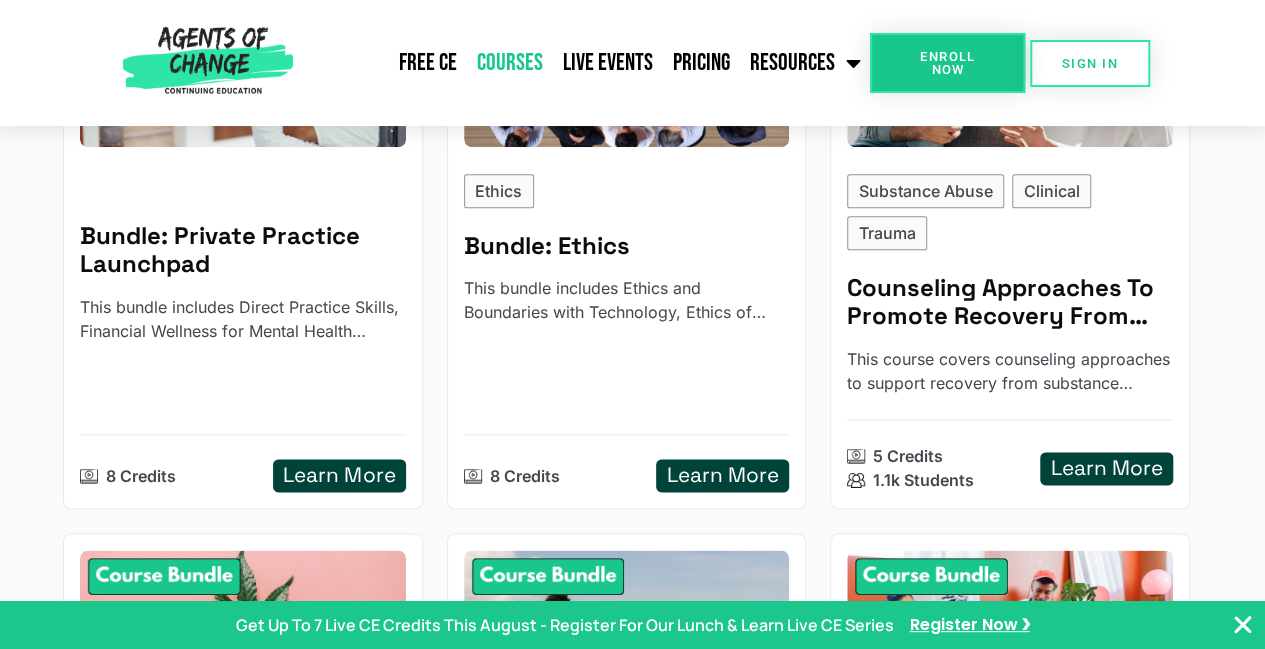 scroll, scrollTop: 1040, scrollLeft: 0, axis: vertical 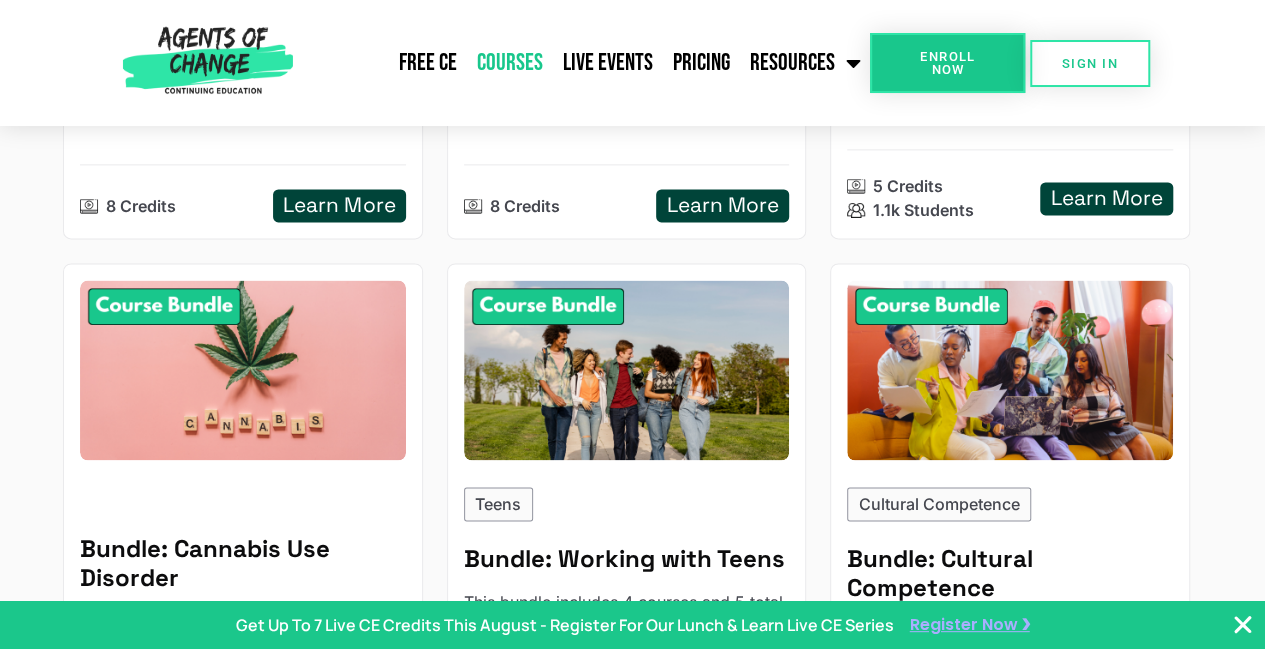 click on "Register Now ❯" at bounding box center [970, 625] 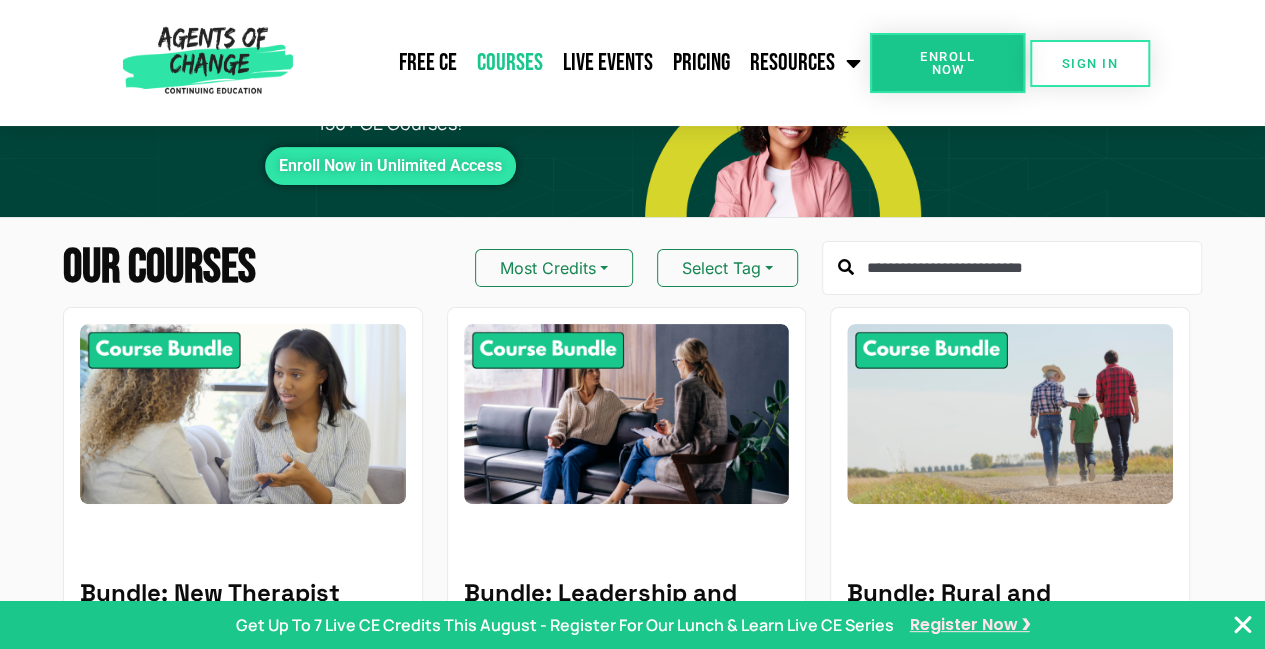 scroll, scrollTop: 0, scrollLeft: 0, axis: both 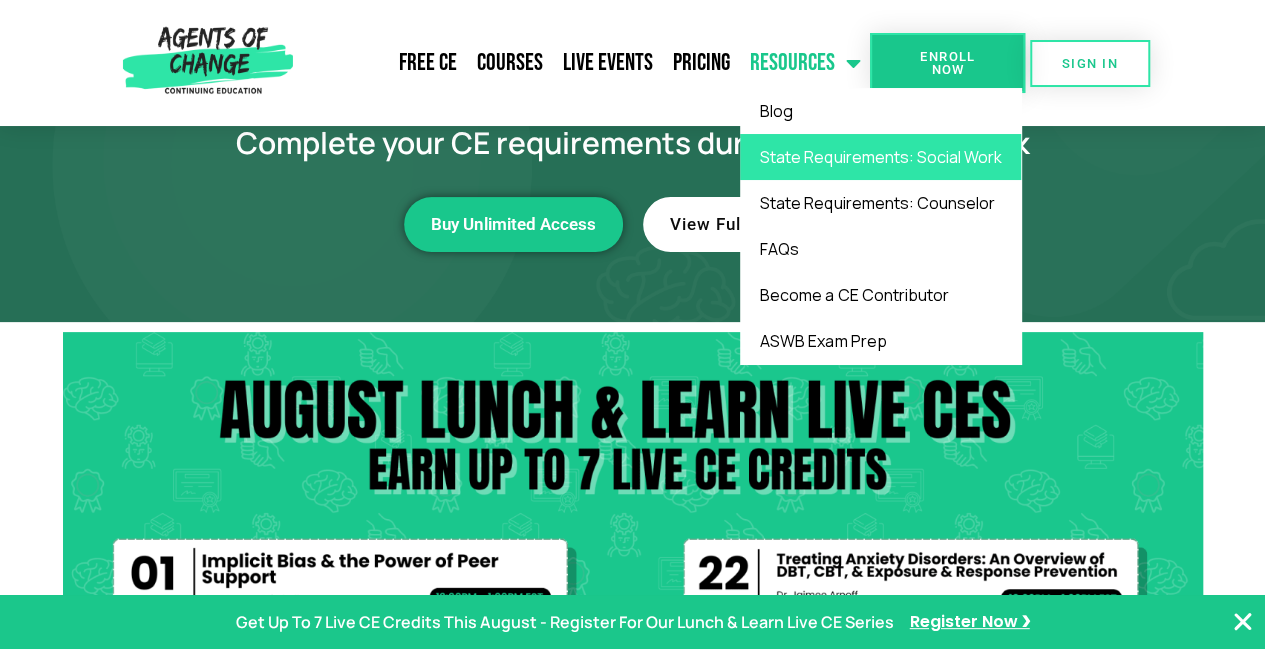 click on "State Requirements: Social Work" 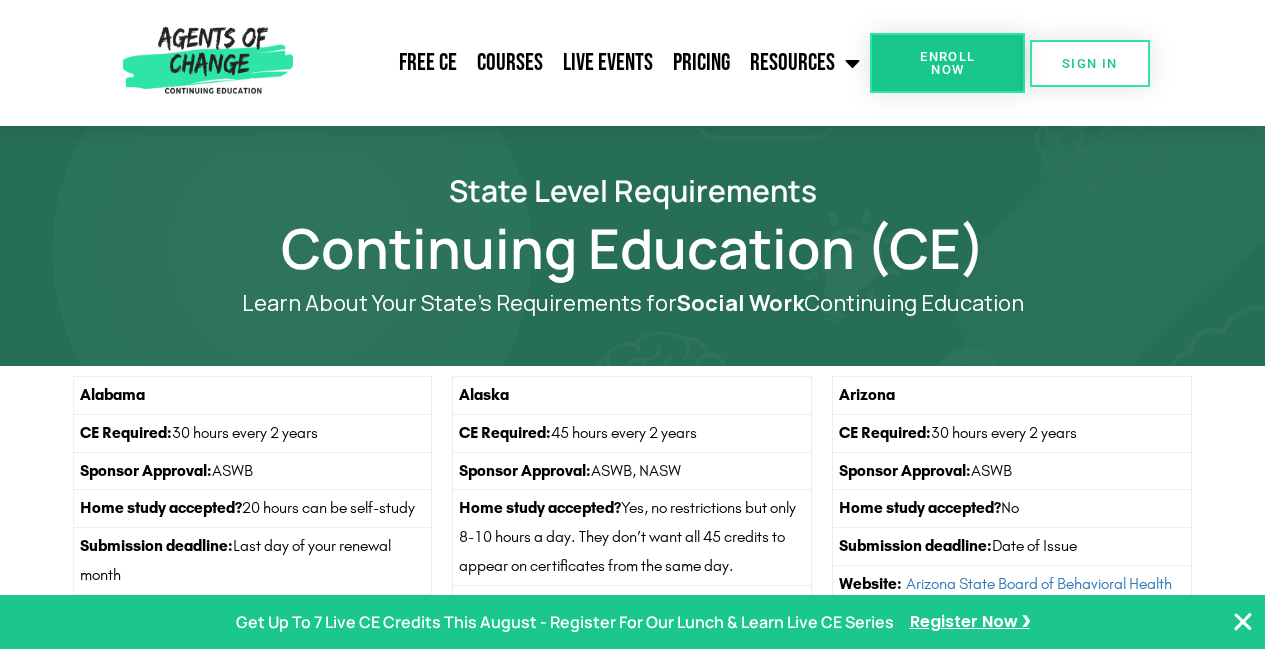 scroll, scrollTop: 0, scrollLeft: 0, axis: both 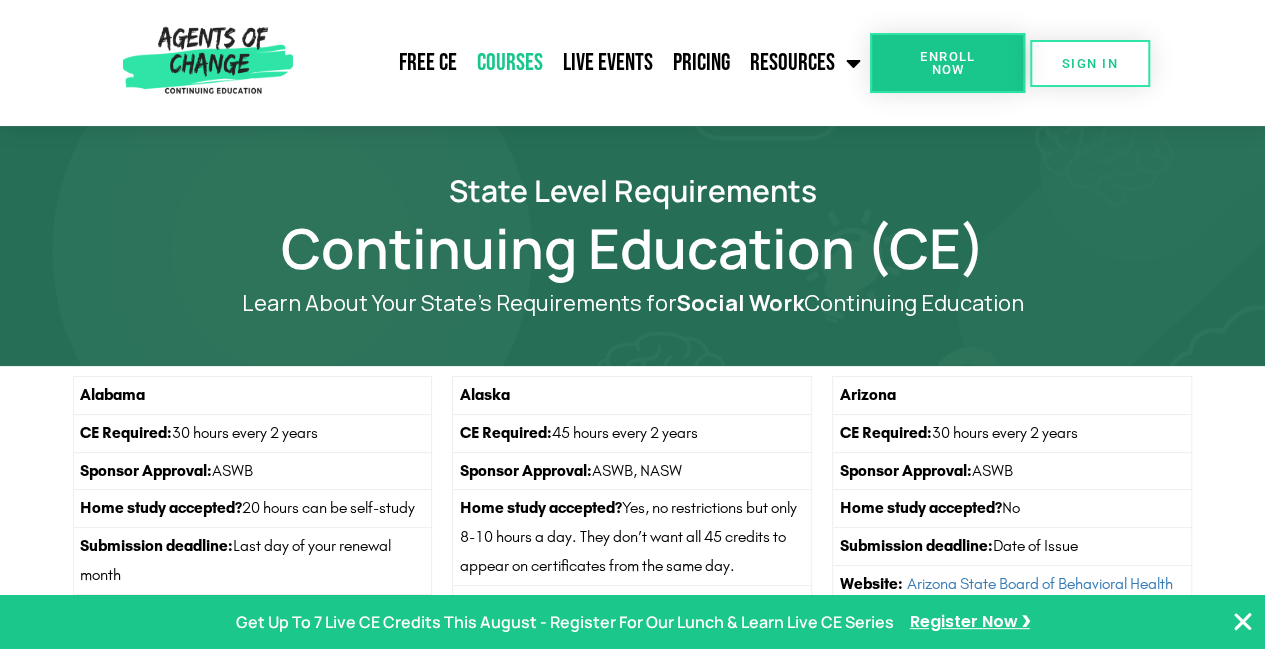 click on "Courses" 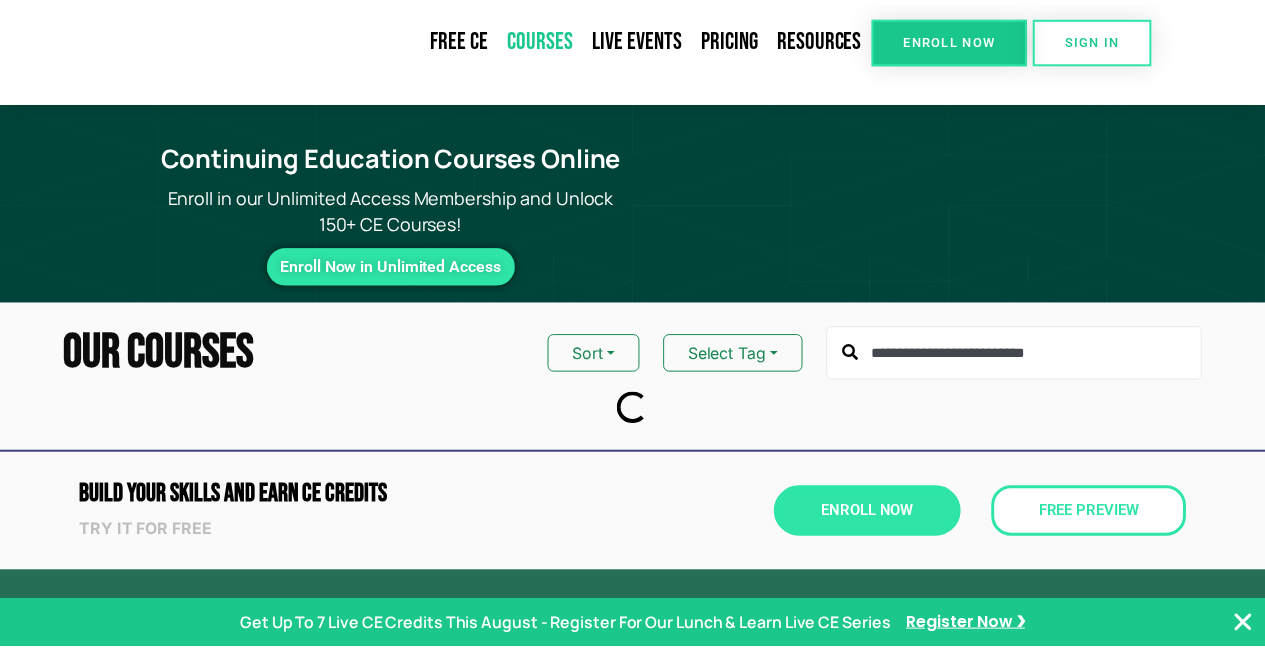 scroll, scrollTop: 0, scrollLeft: 0, axis: both 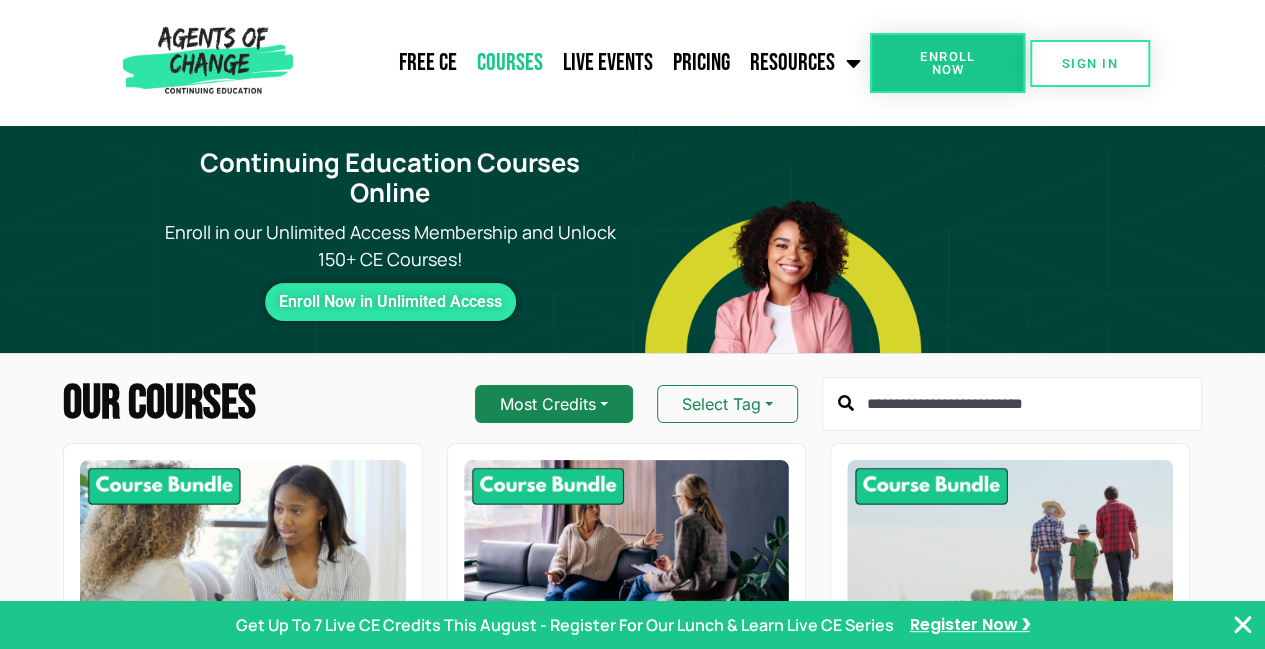 click on "Most Credits" at bounding box center (554, 404) 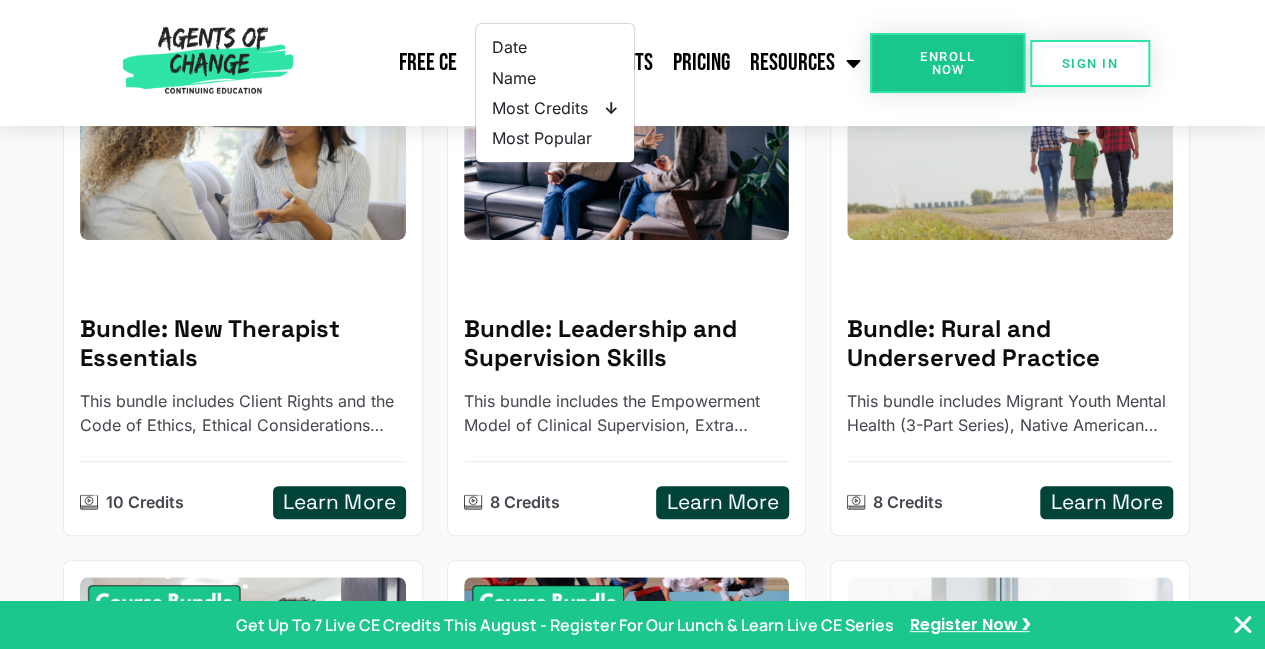 scroll, scrollTop: 466, scrollLeft: 0, axis: vertical 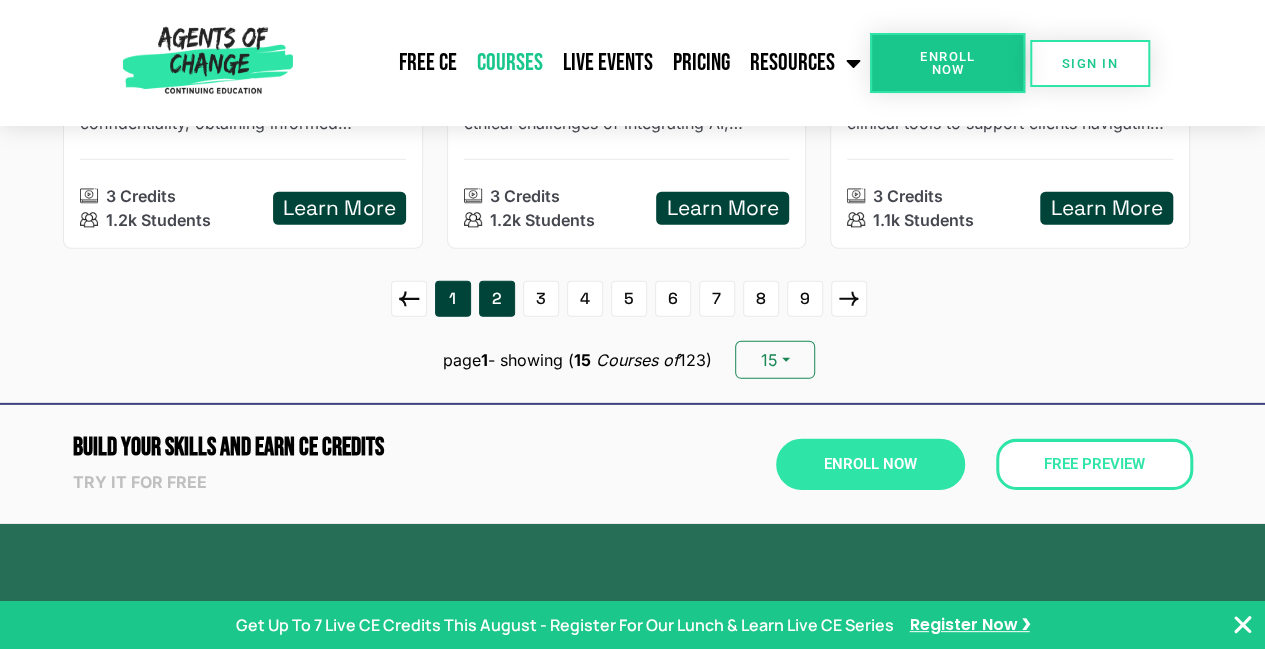click on "2" at bounding box center (497, 299) 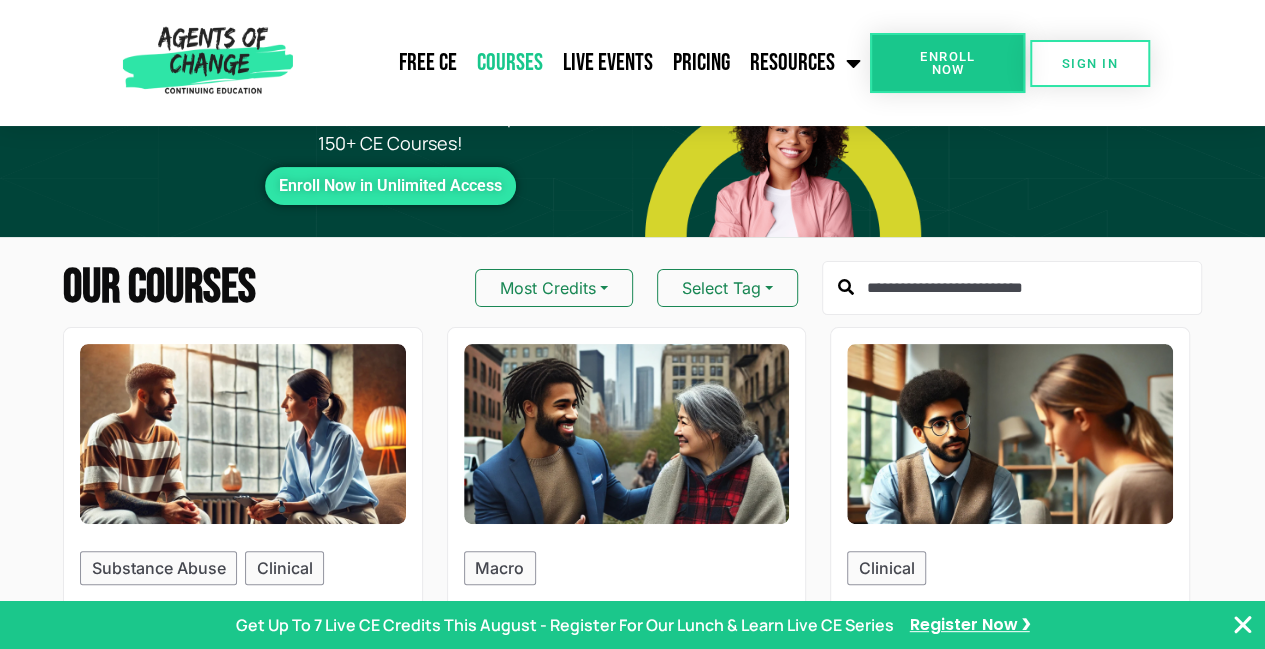 scroll, scrollTop: 0, scrollLeft: 0, axis: both 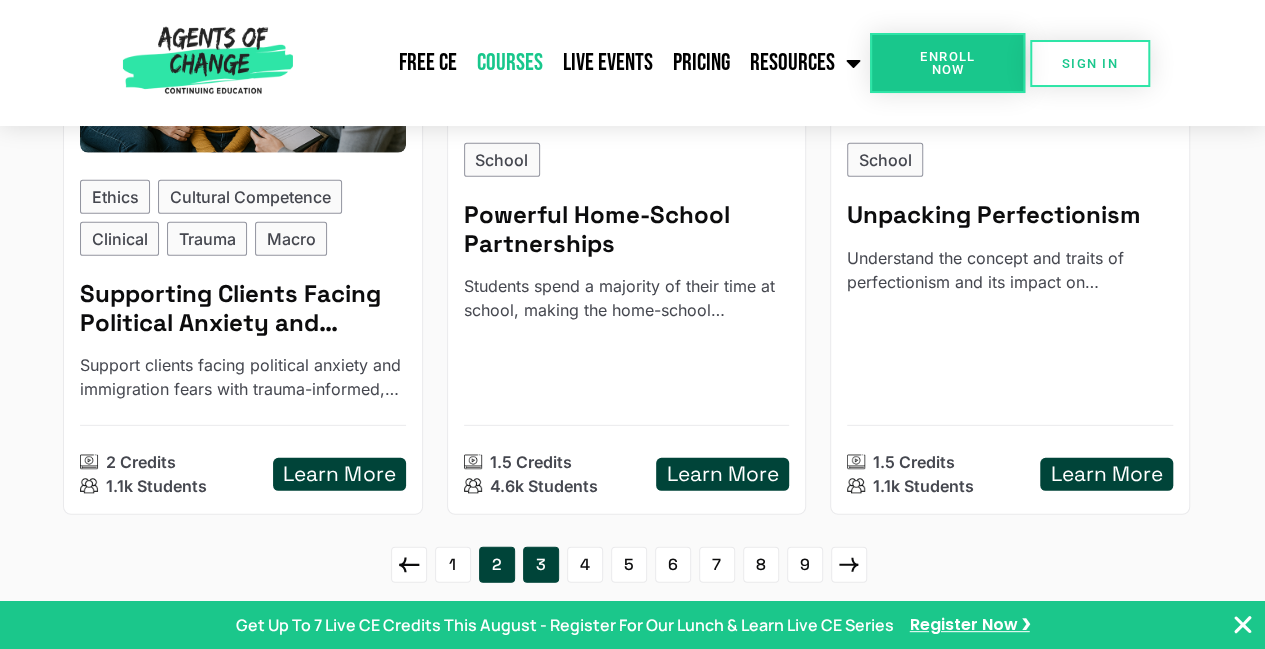 click on "3" at bounding box center (541, 565) 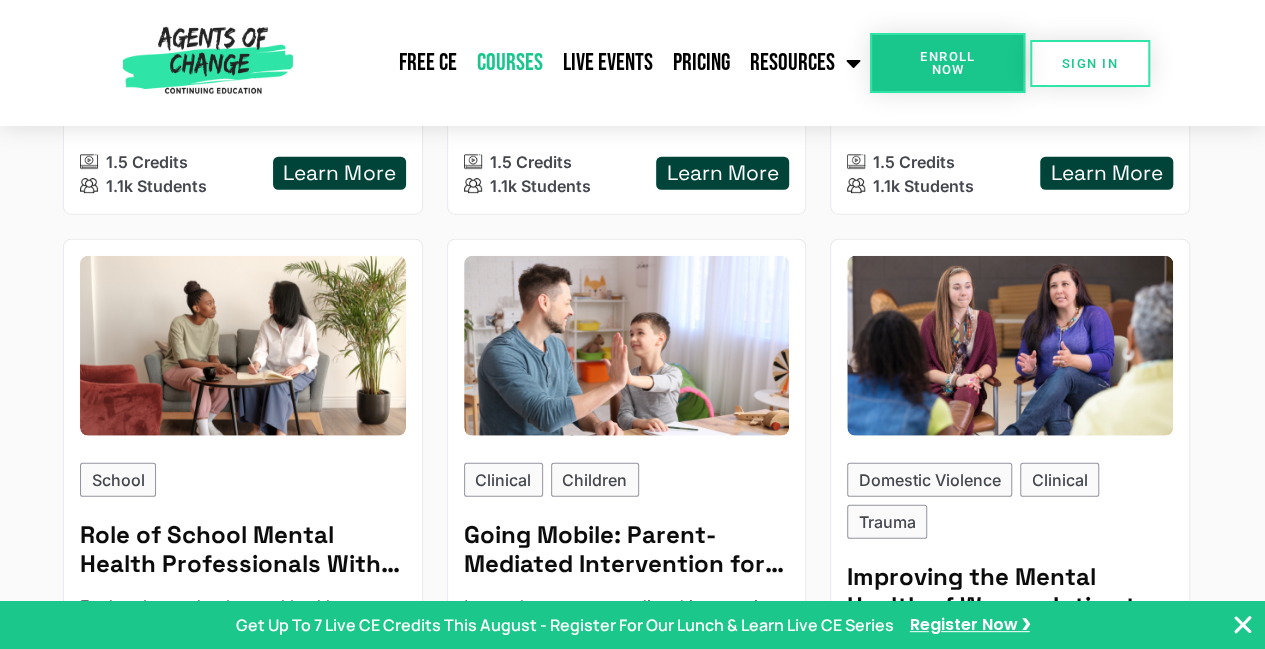 scroll, scrollTop: 2480, scrollLeft: 0, axis: vertical 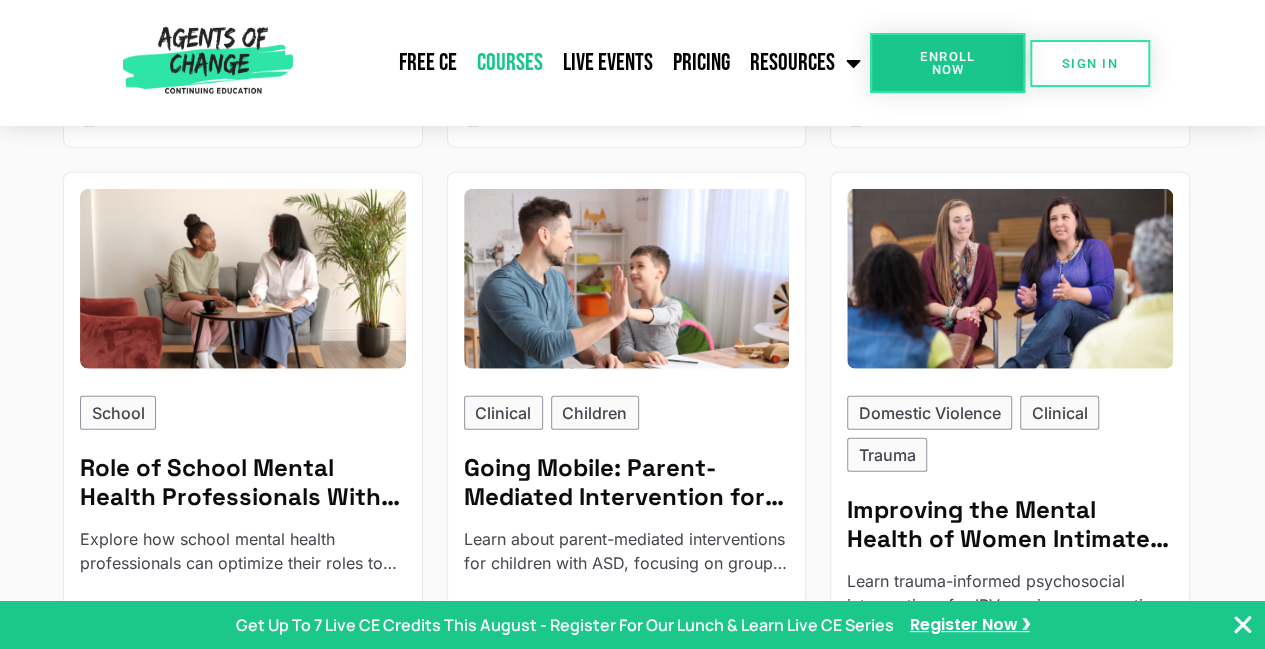 click at bounding box center [632, 625] 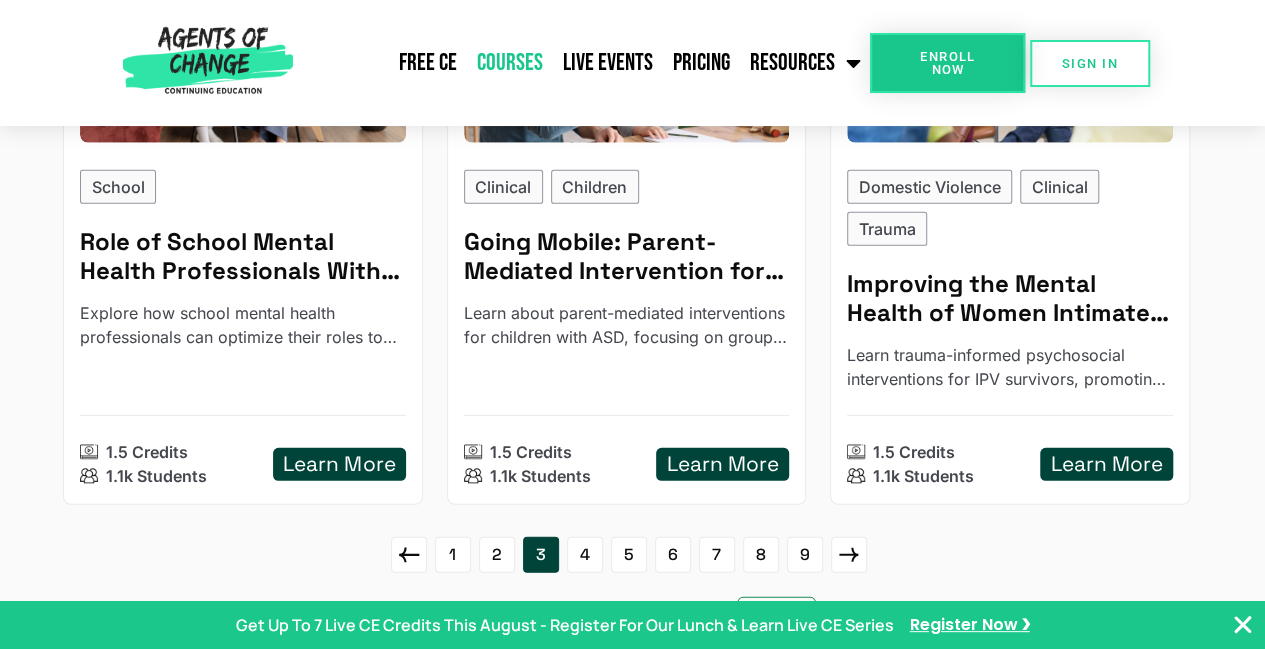 scroll, scrollTop: 2813, scrollLeft: 0, axis: vertical 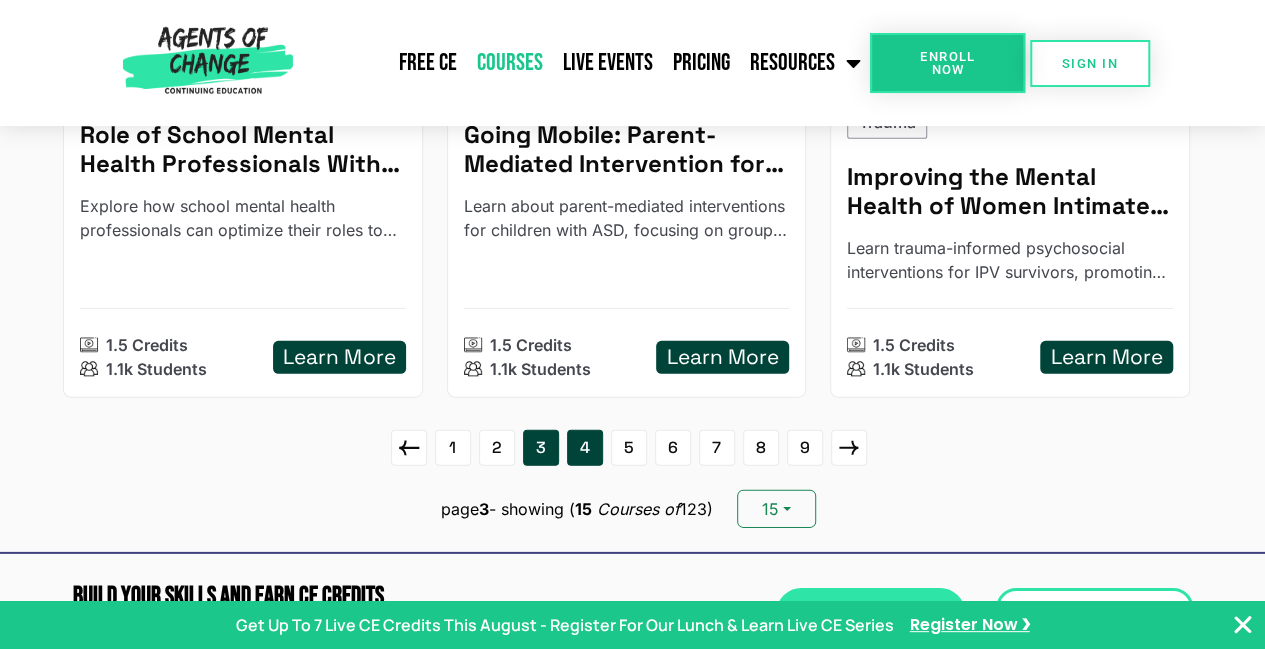 click on "4" at bounding box center [585, 448] 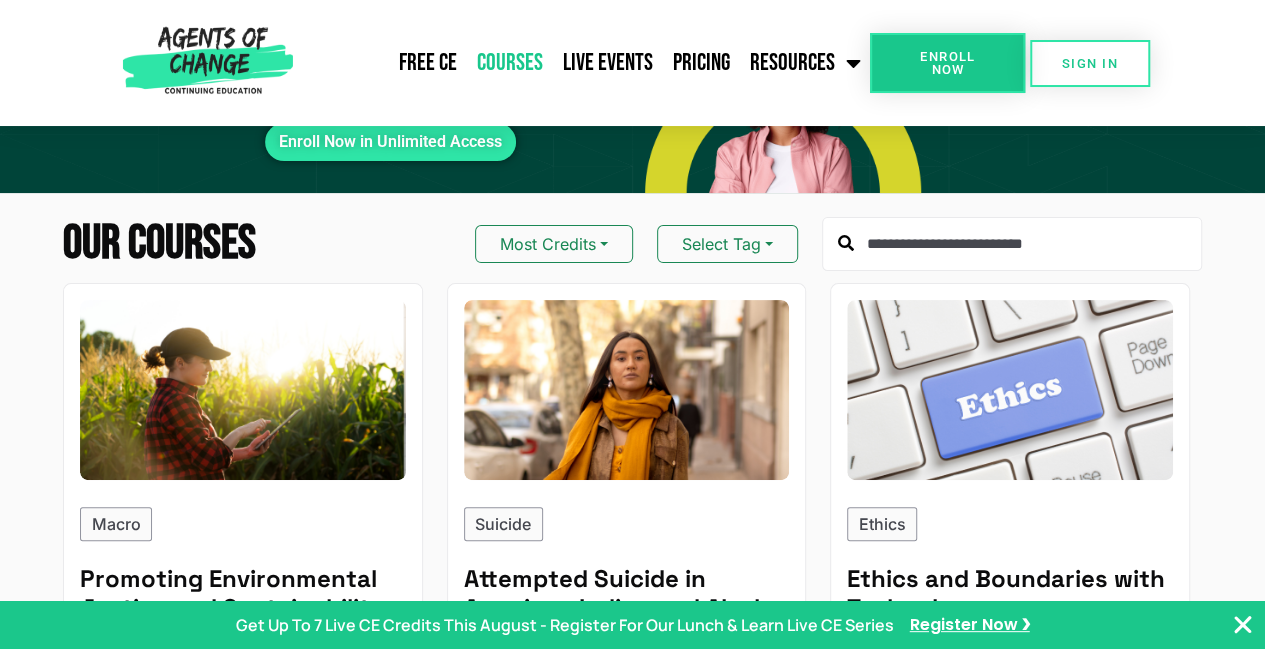 scroll, scrollTop: 0, scrollLeft: 0, axis: both 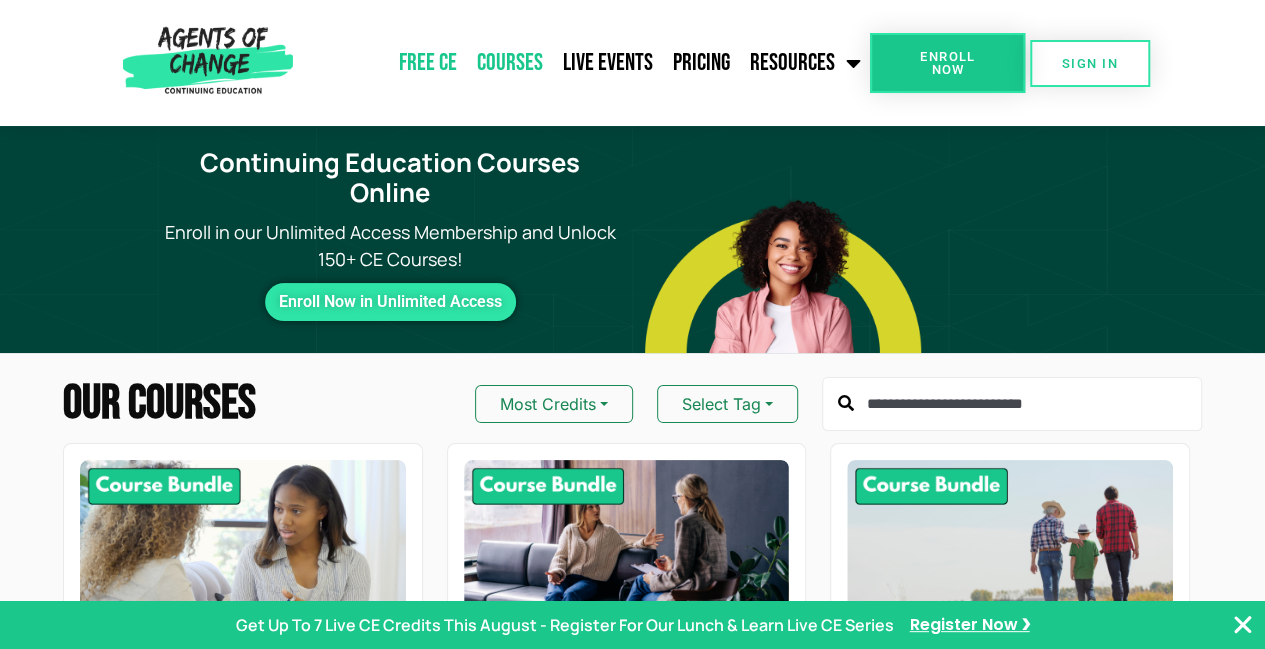 click on "Free CE" 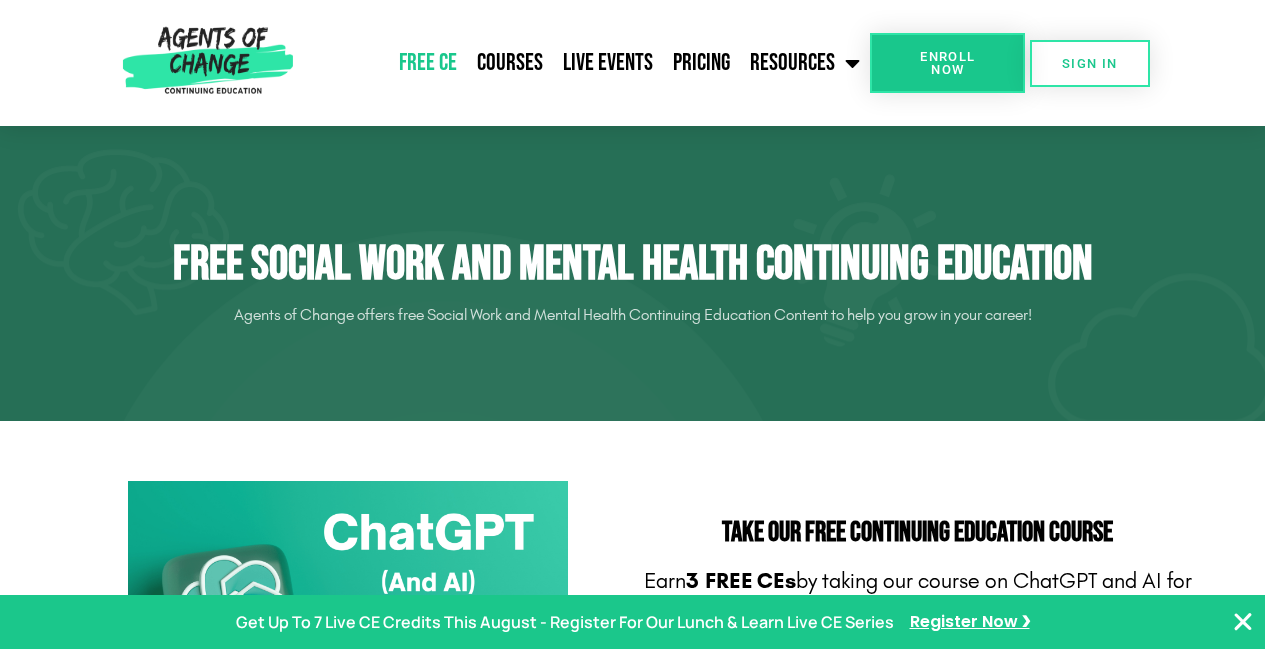 scroll, scrollTop: 0, scrollLeft: 0, axis: both 